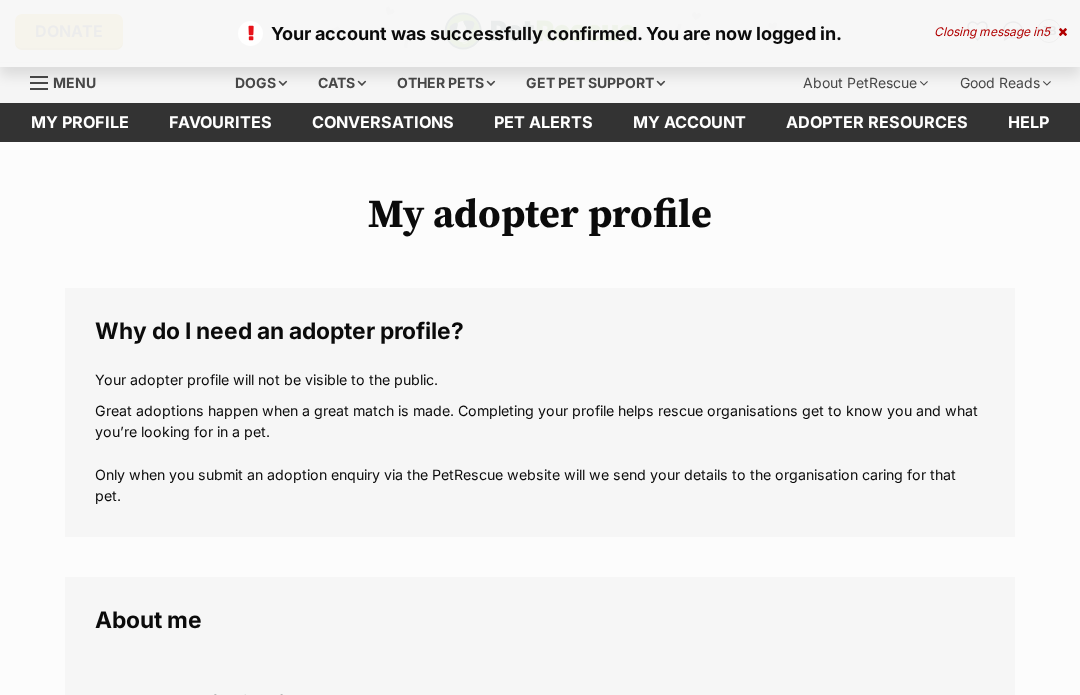 scroll, scrollTop: 0, scrollLeft: 0, axis: both 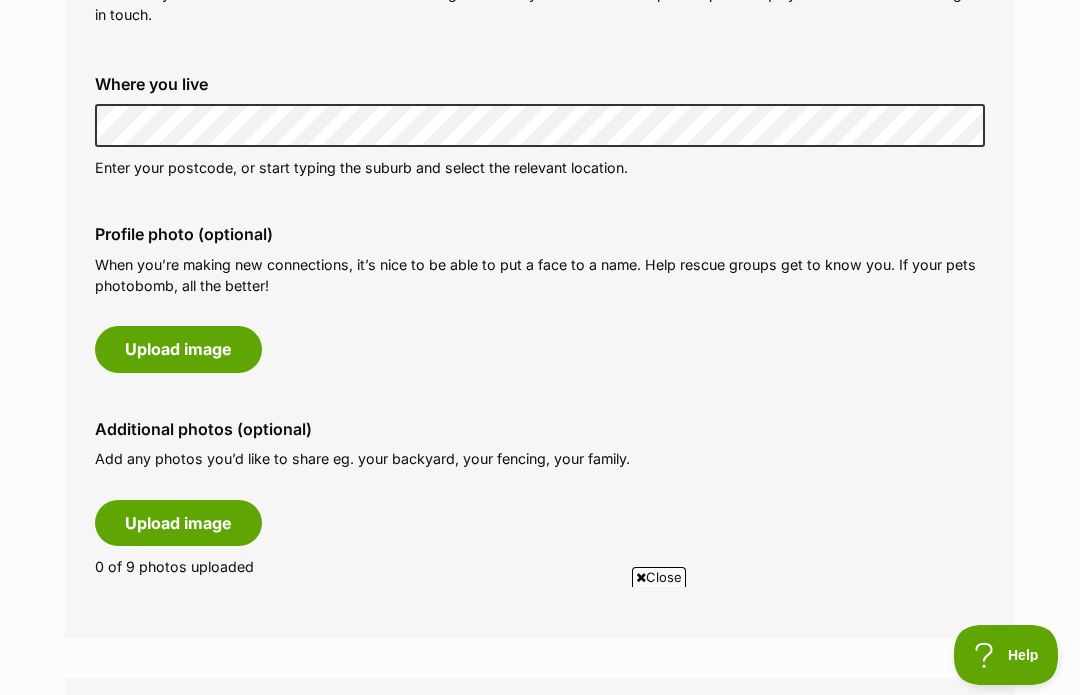 click on "Upload image" at bounding box center [178, 349] 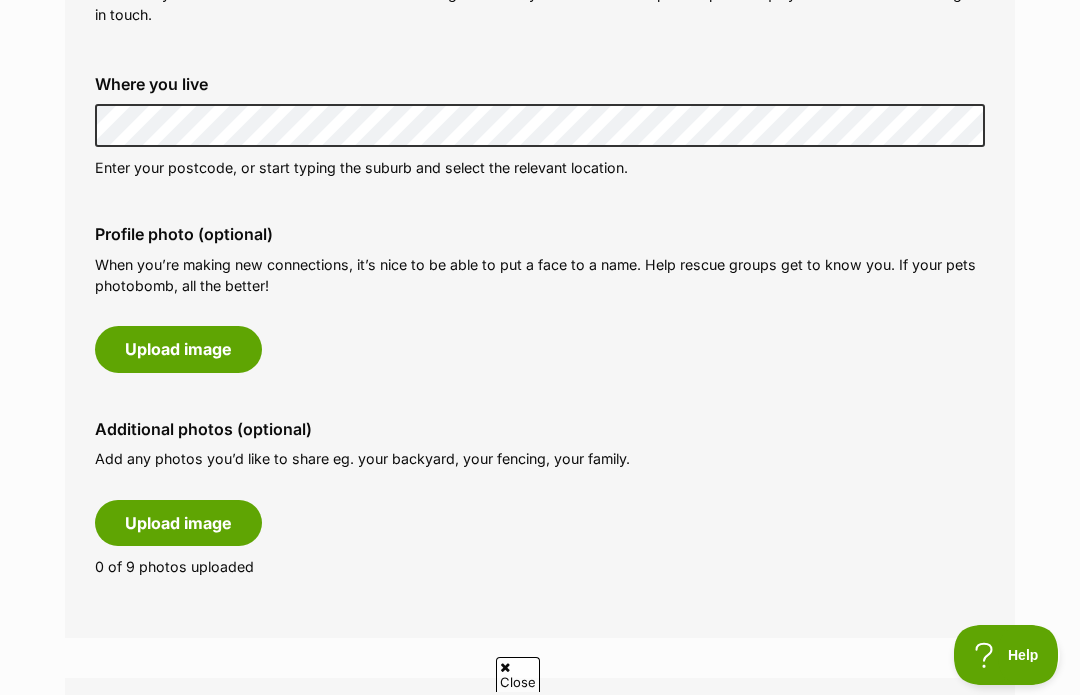 scroll, scrollTop: 0, scrollLeft: 0, axis: both 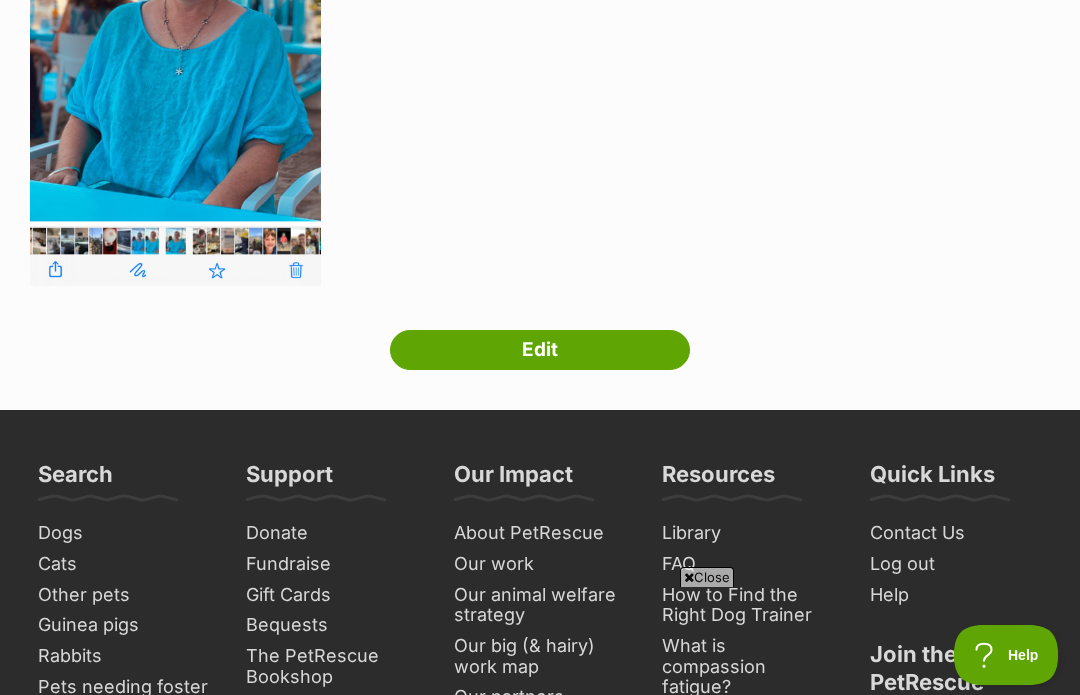 click on "Edit" at bounding box center [540, 350] 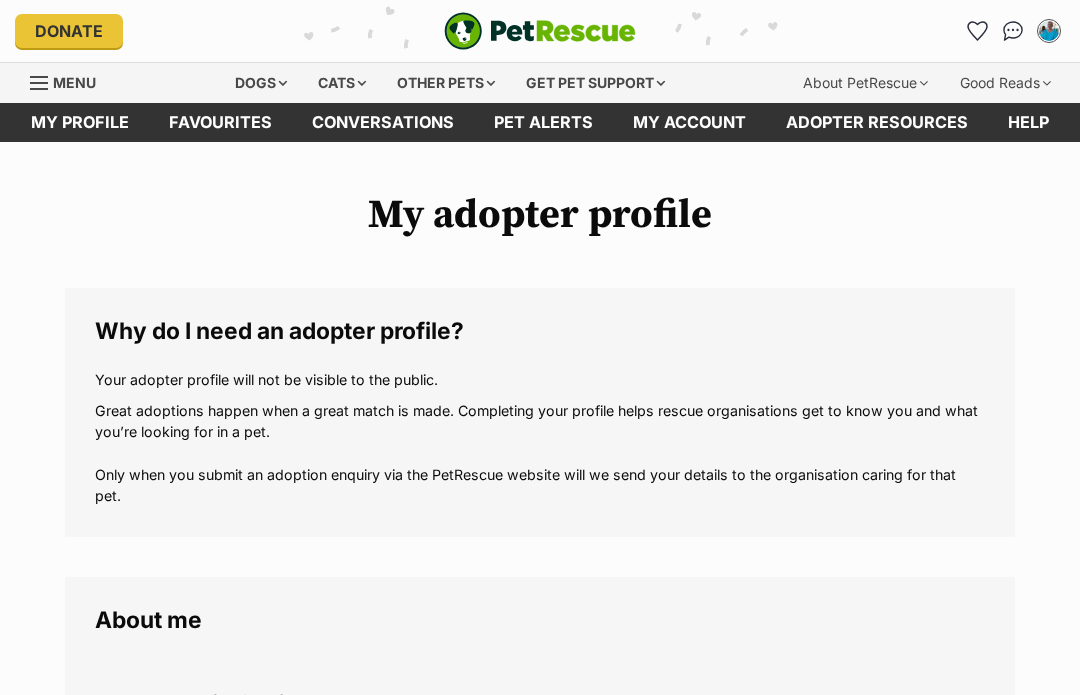 scroll, scrollTop: 0, scrollLeft: 0, axis: both 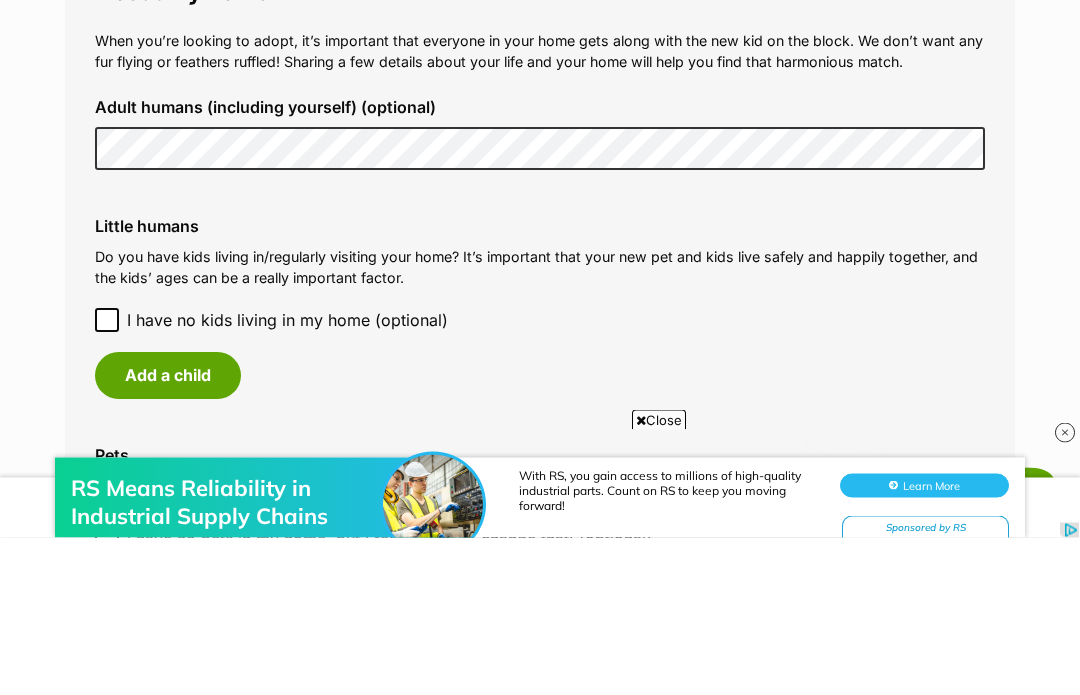 click on "Update my profile" at bounding box center [540, 1504] 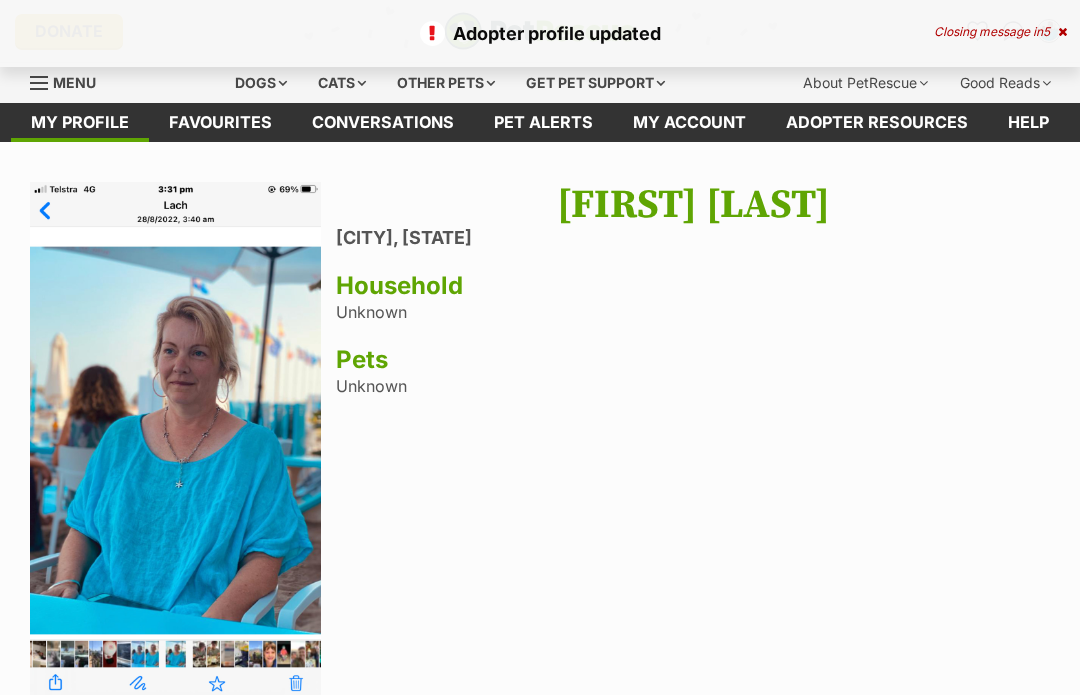 scroll, scrollTop: 0, scrollLeft: 0, axis: both 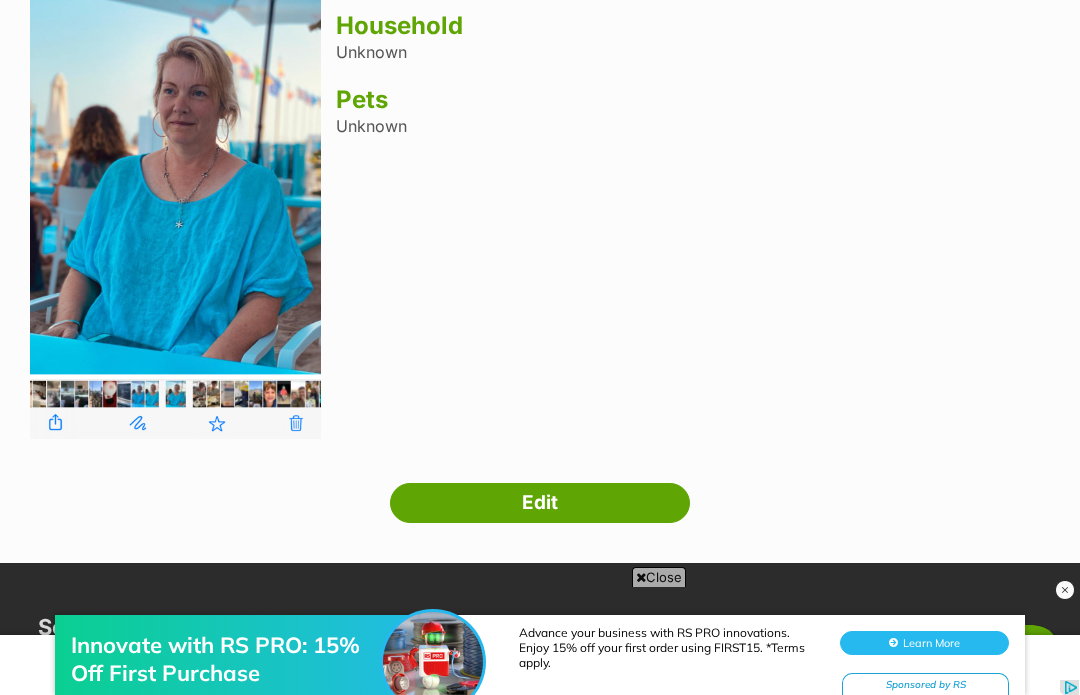 click on "Edit" at bounding box center (540, 503) 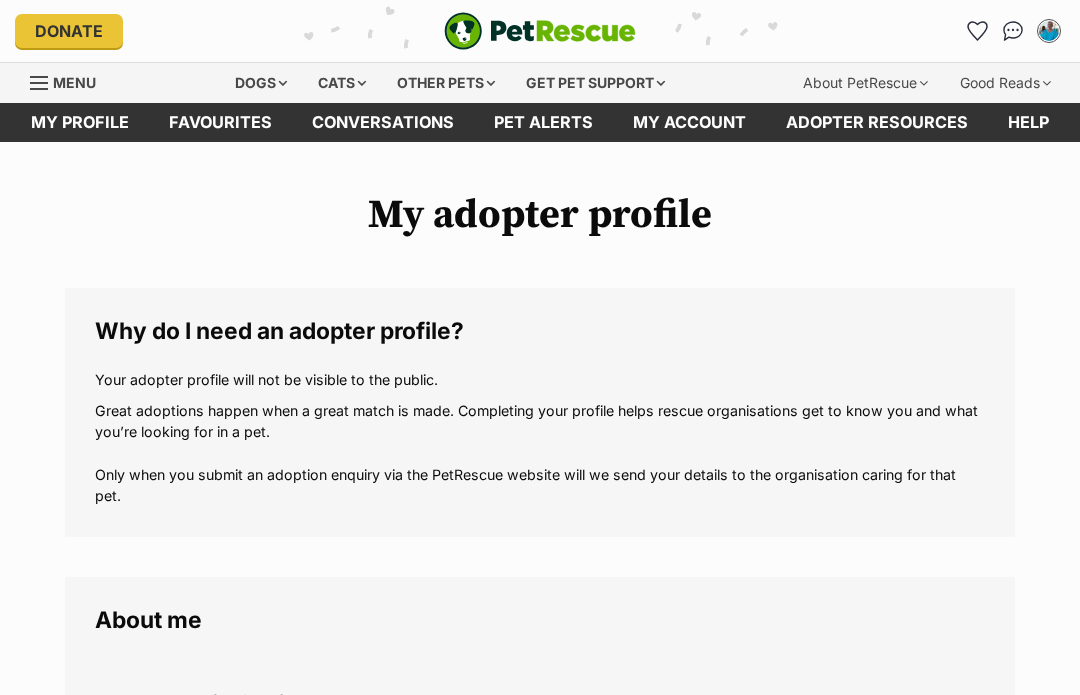 scroll, scrollTop: 0, scrollLeft: 0, axis: both 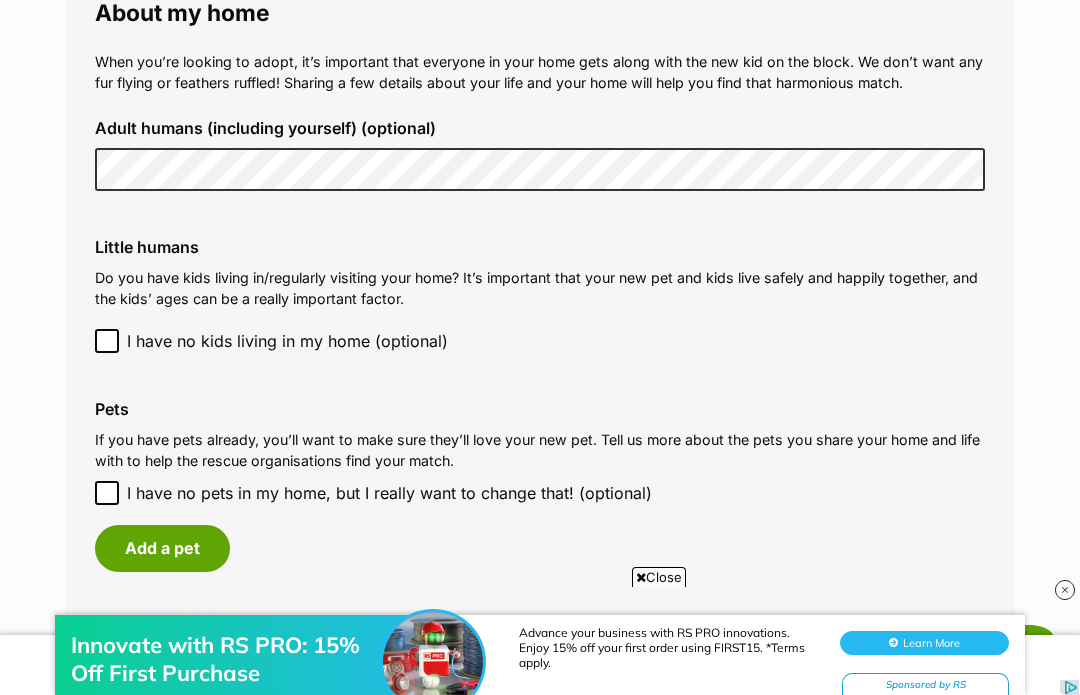 click on "I have no pets in my home, but I really want to change that! (optional)" at bounding box center [107, 493] 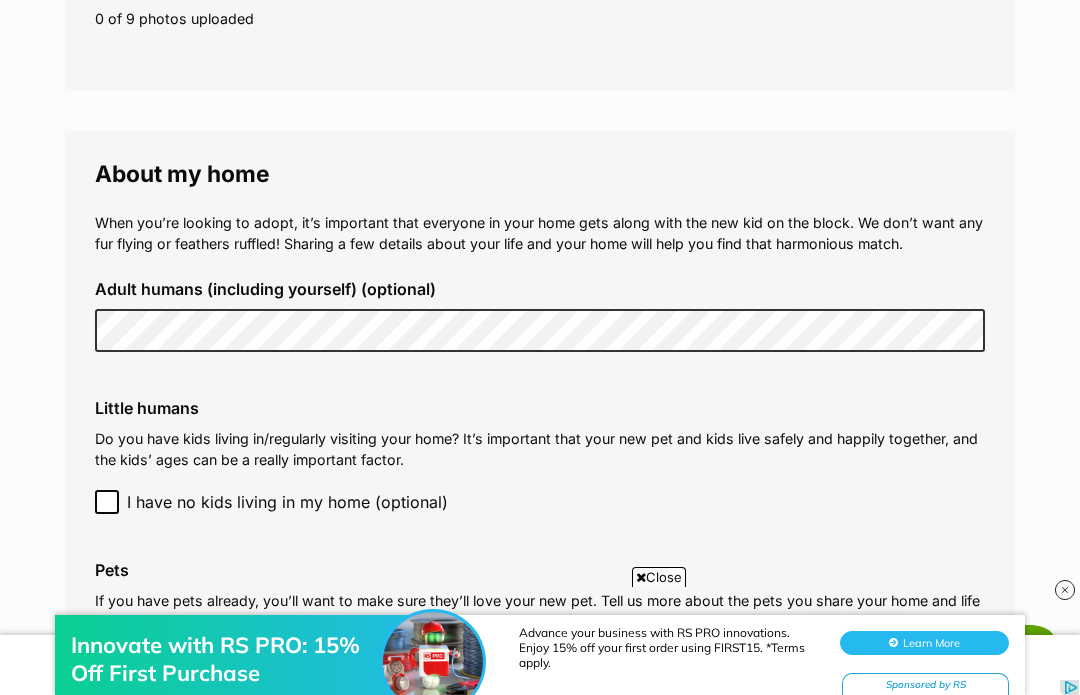 scroll, scrollTop: 1602, scrollLeft: 0, axis: vertical 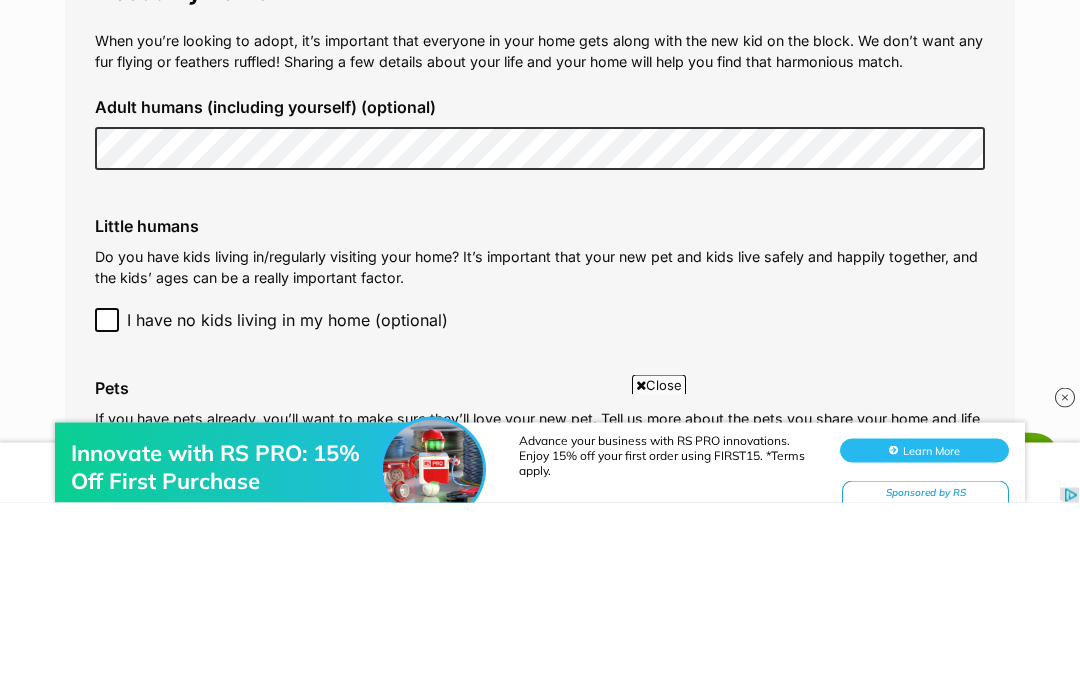 click on "Update my profile" at bounding box center [540, 1406] 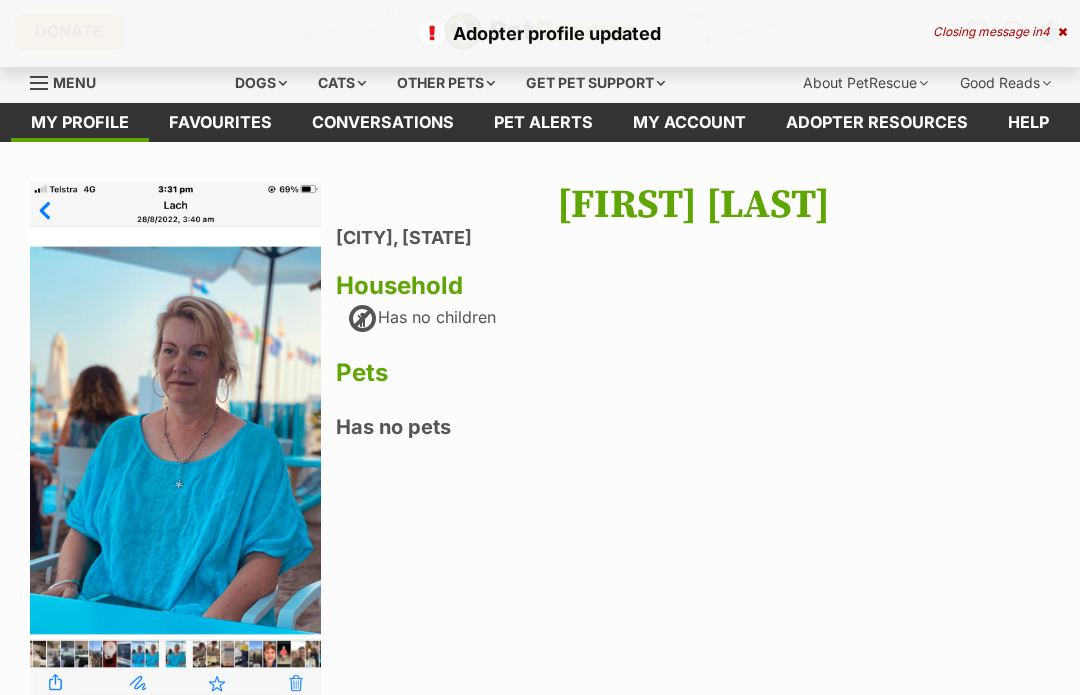 scroll, scrollTop: 0, scrollLeft: 0, axis: both 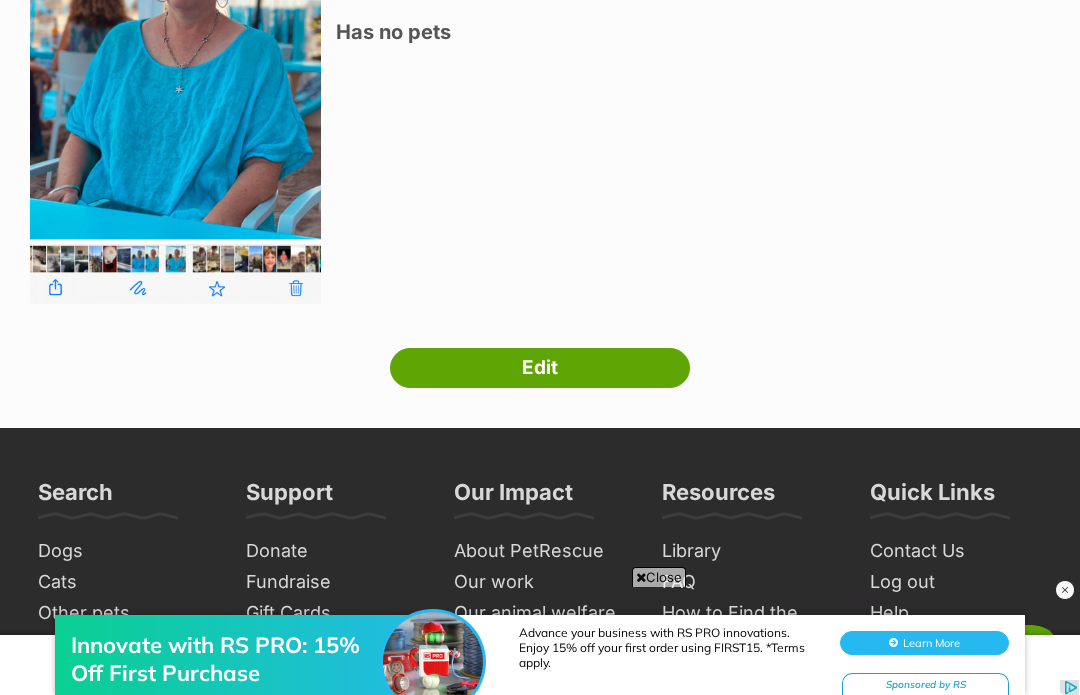 click on "Edit" at bounding box center [540, 368] 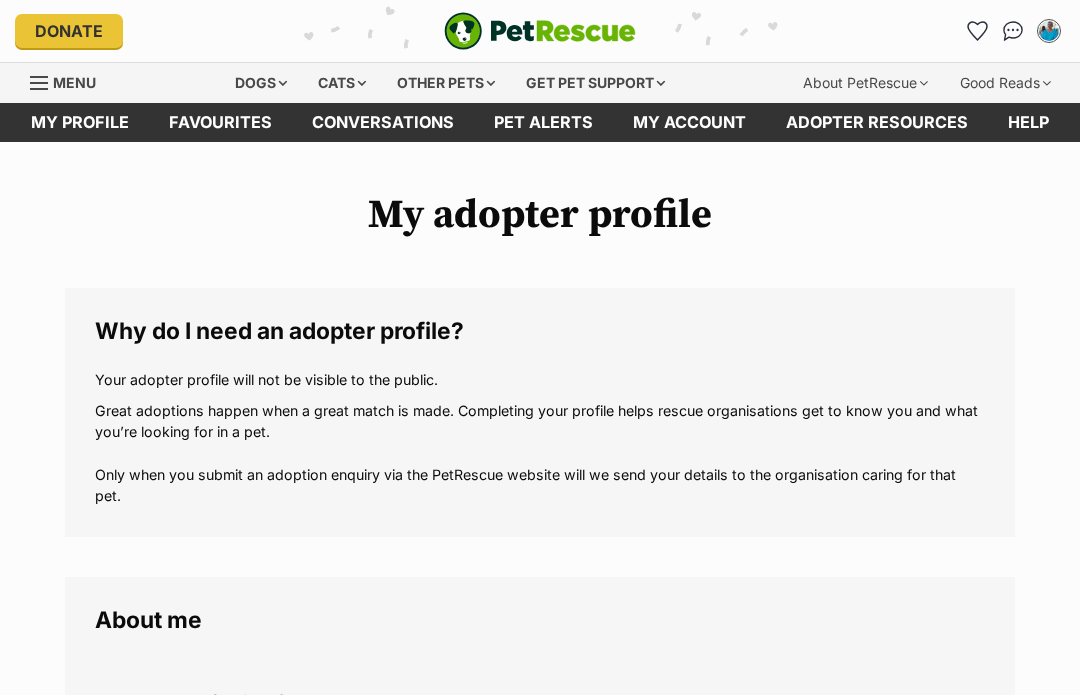 scroll, scrollTop: 46, scrollLeft: 0, axis: vertical 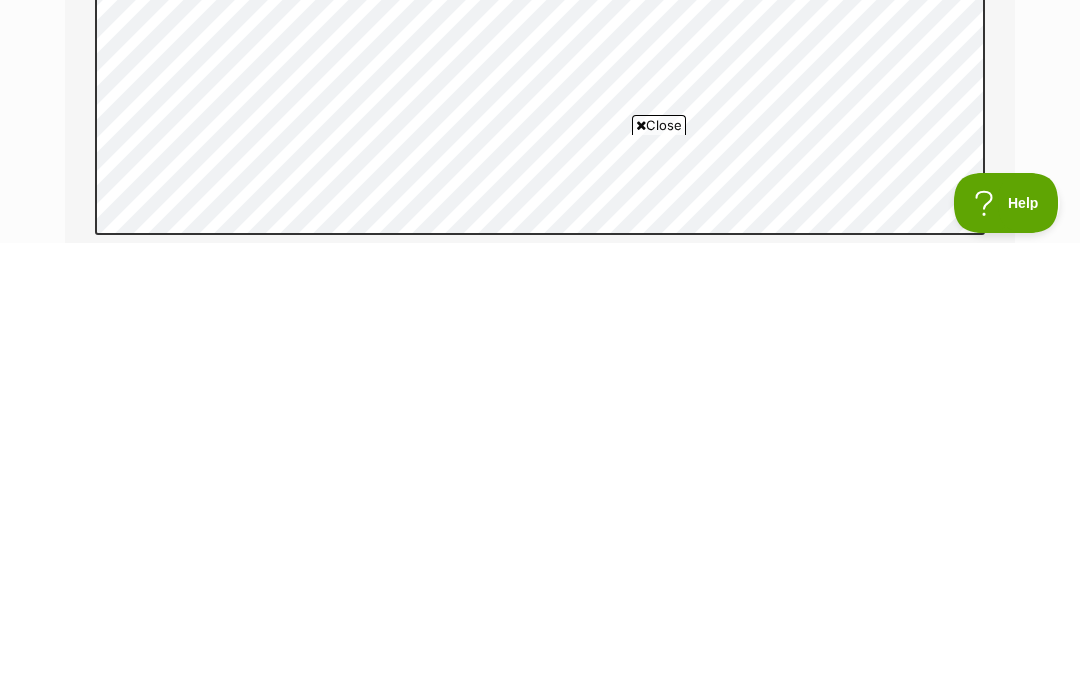 click on "Help" at bounding box center [1006, 203] 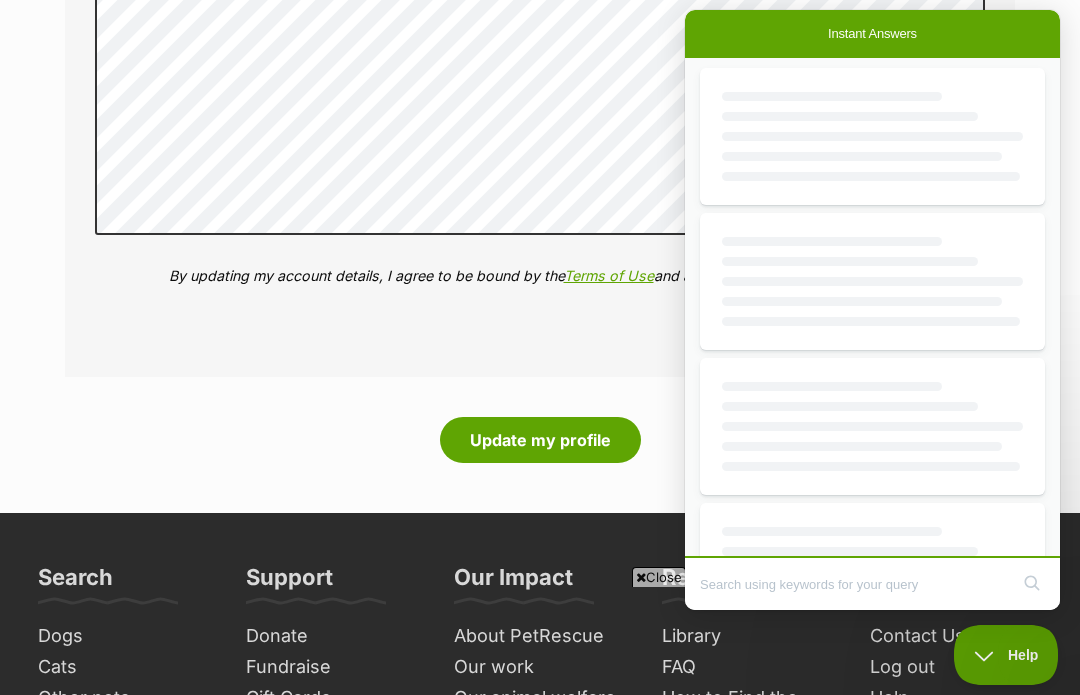 scroll, scrollTop: 0, scrollLeft: 0, axis: both 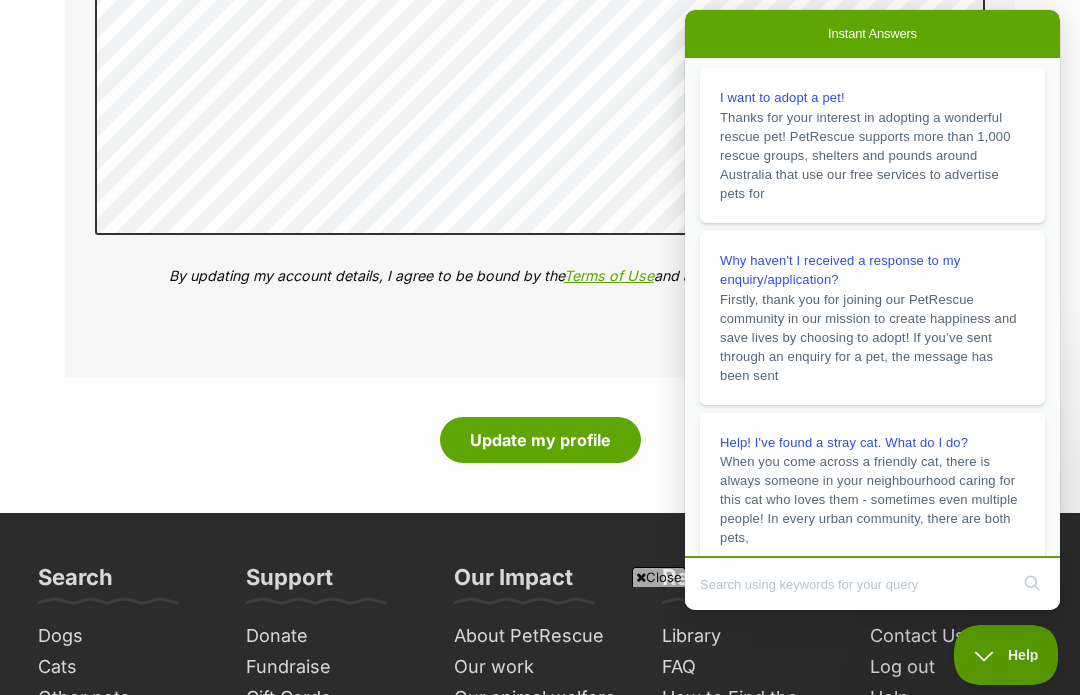 click on "Help" at bounding box center [1006, 655] 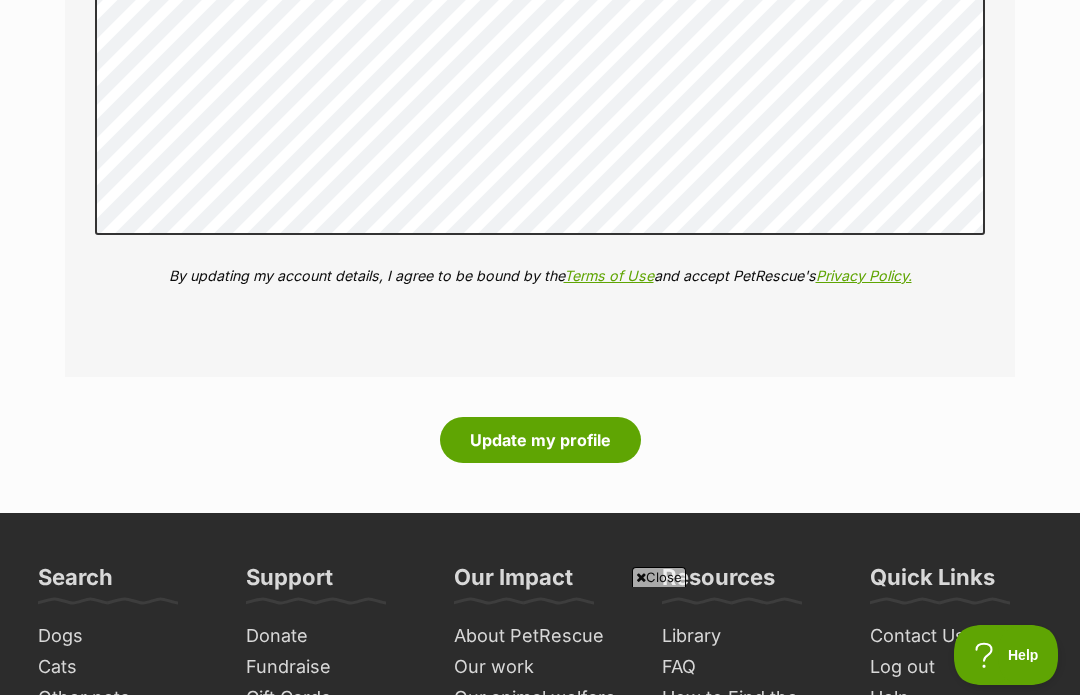 click on "Update my profile" at bounding box center (540, 440) 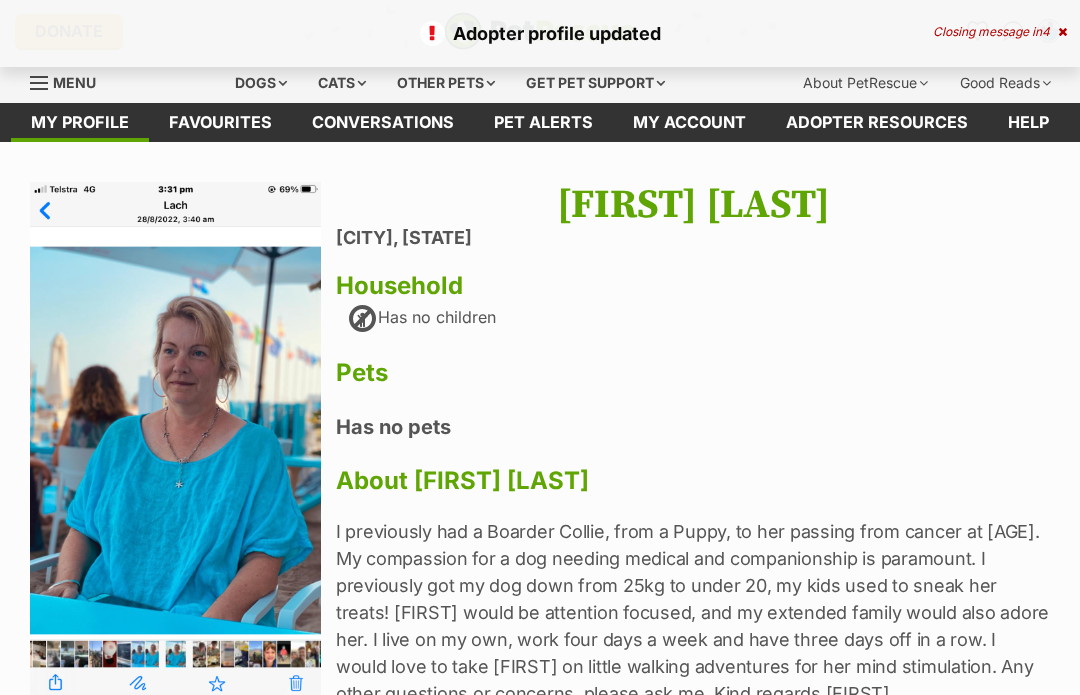 scroll, scrollTop: 0, scrollLeft: 0, axis: both 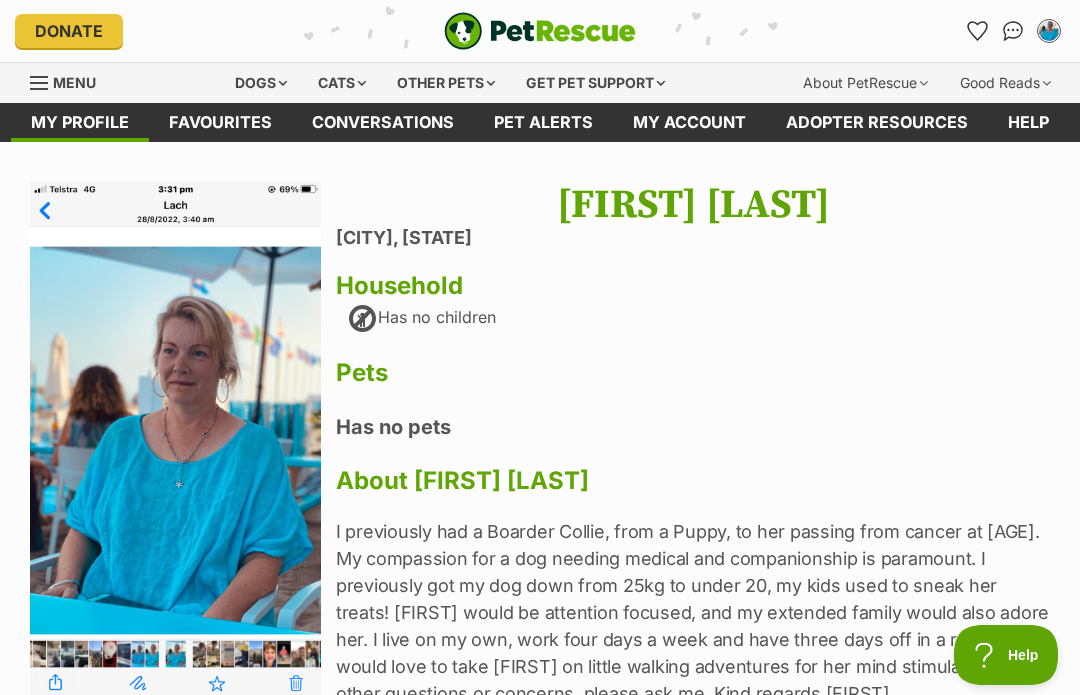 click on "Help" at bounding box center [1006, 655] 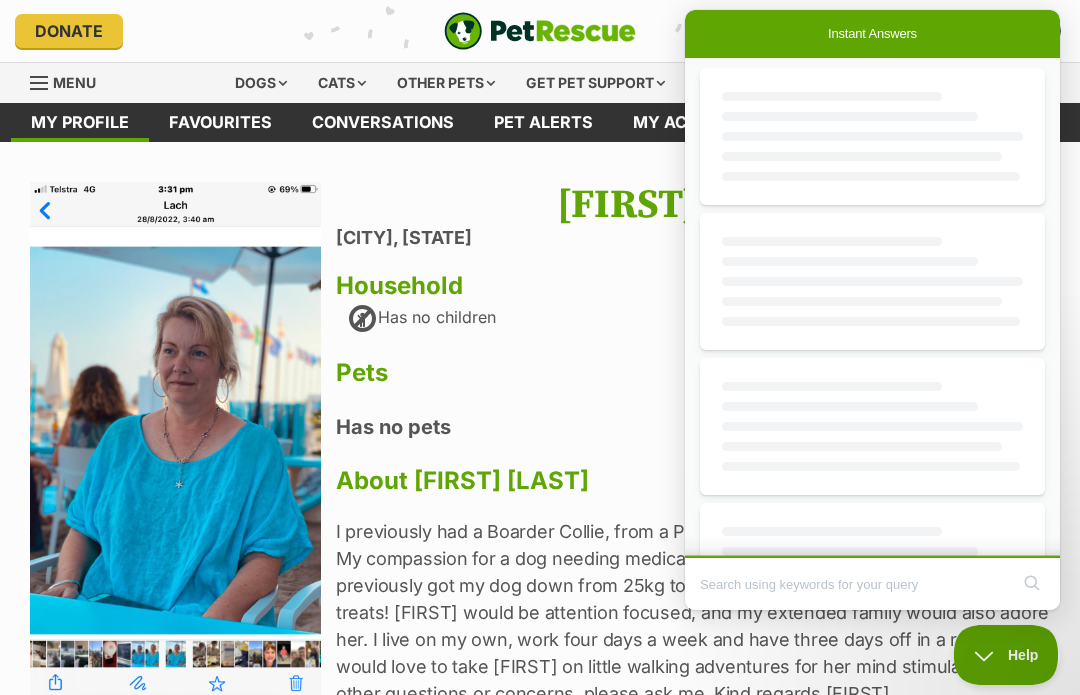 scroll, scrollTop: 0, scrollLeft: 0, axis: both 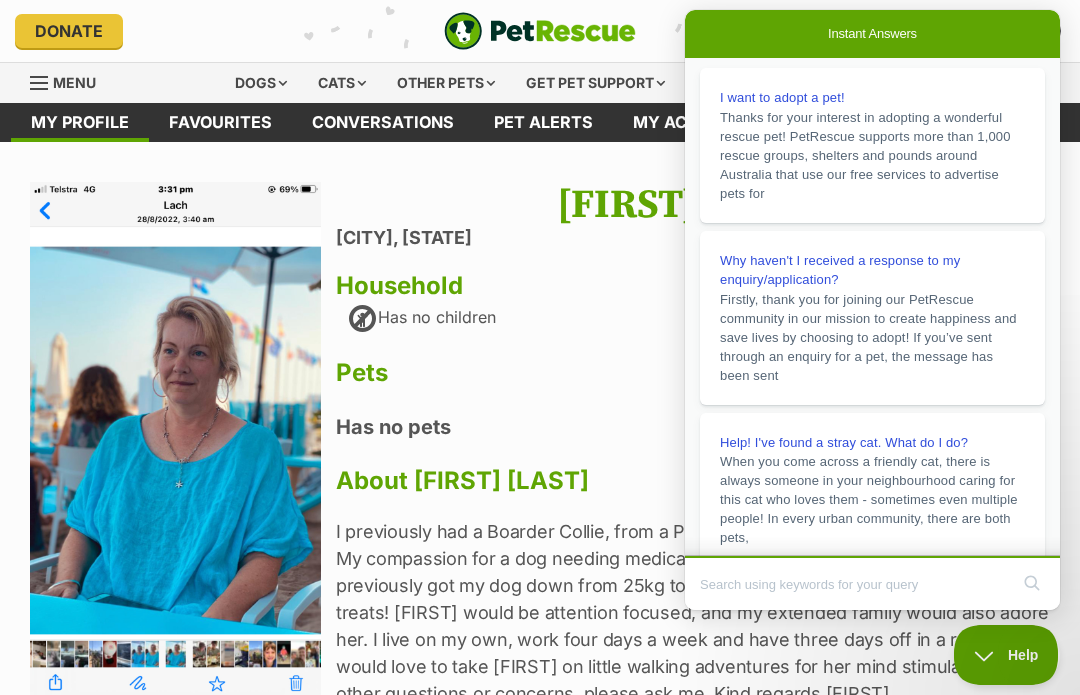 click on "Pets" at bounding box center [693, 373] 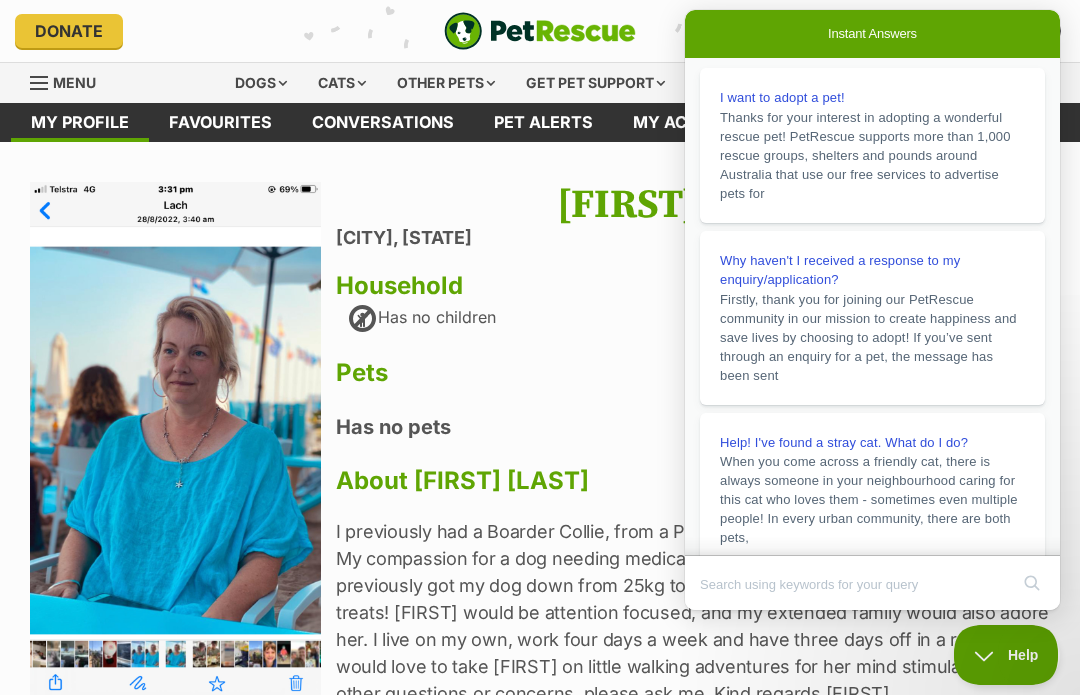 click on "Help" at bounding box center (1006, 655) 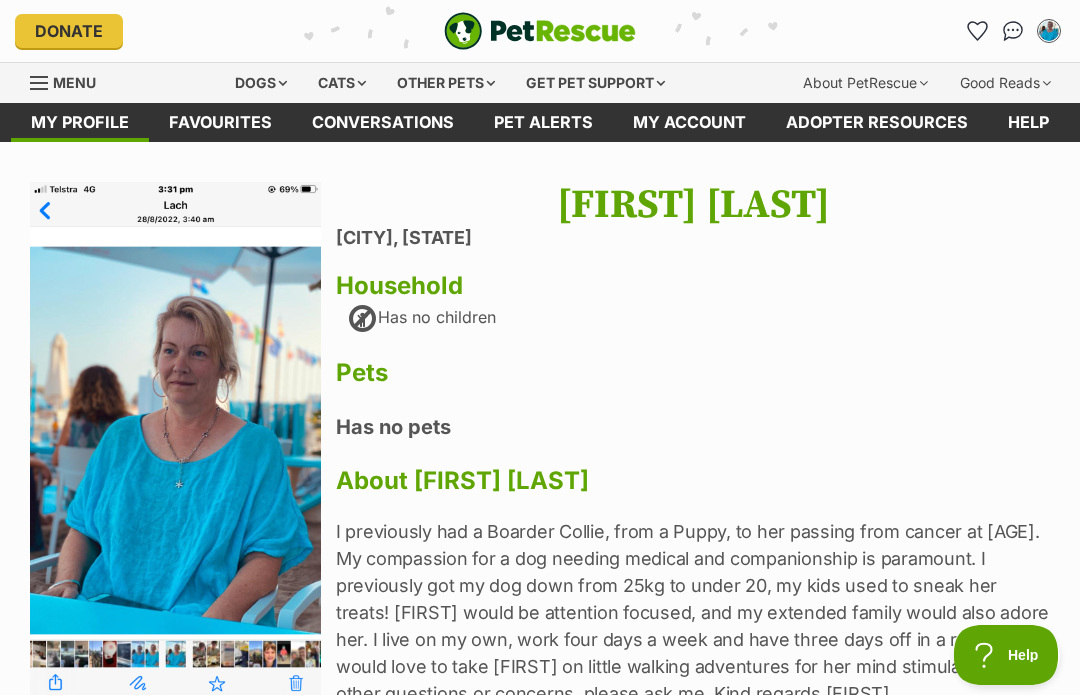 scroll, scrollTop: 0, scrollLeft: 0, axis: both 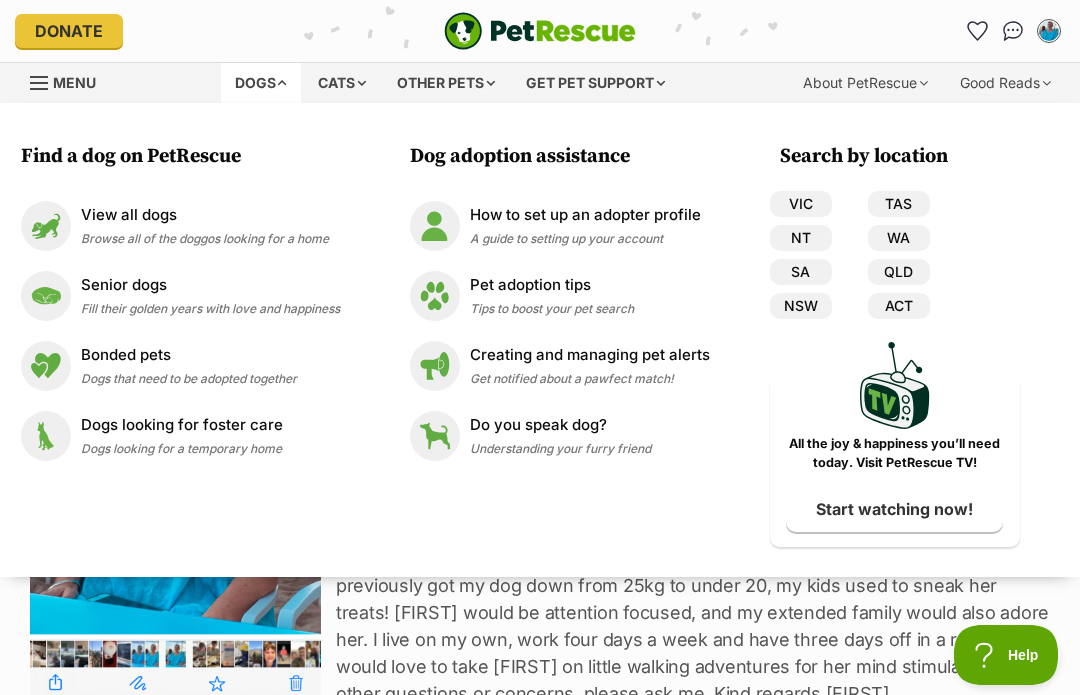 click on "VIC" at bounding box center (801, 204) 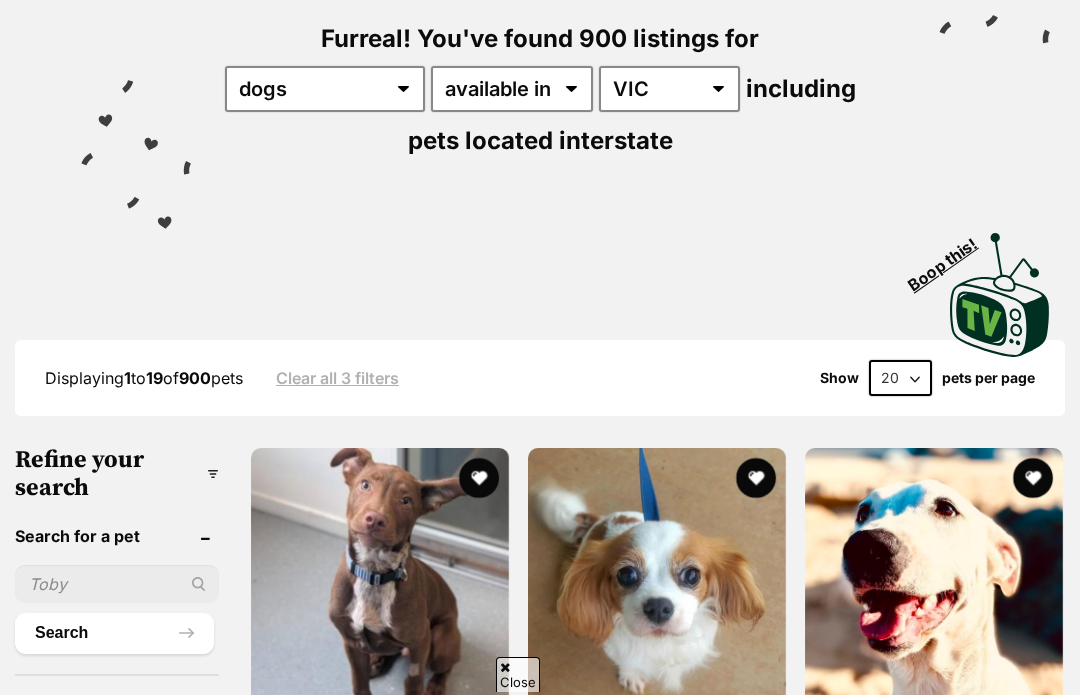 scroll, scrollTop: 352, scrollLeft: 0, axis: vertical 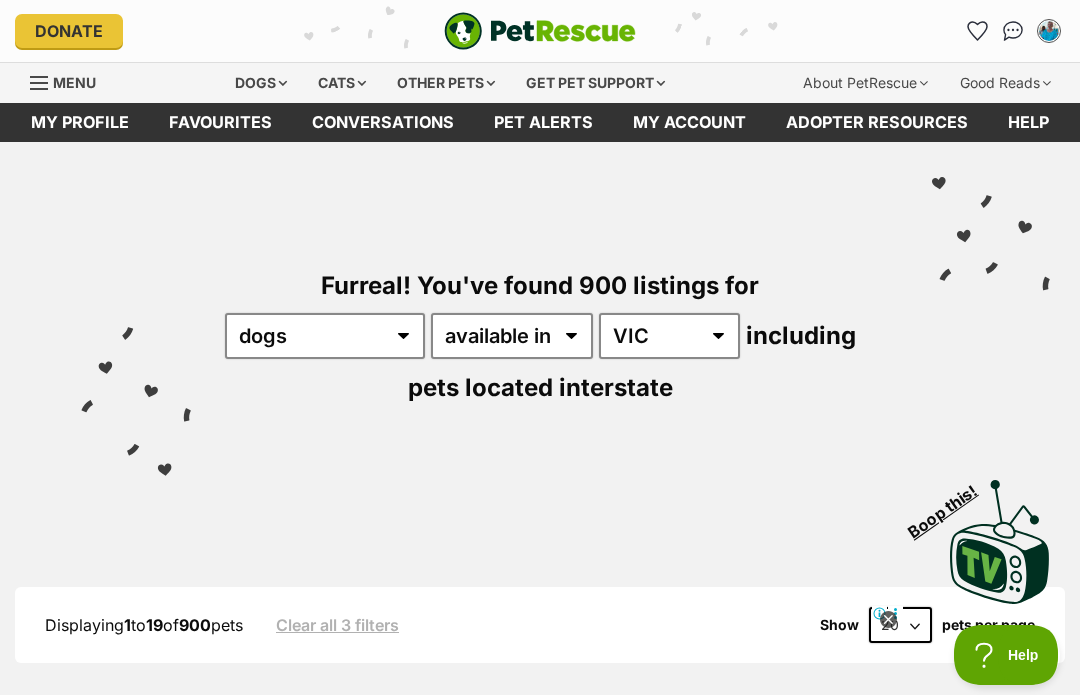 click on "My profile" at bounding box center [80, 122] 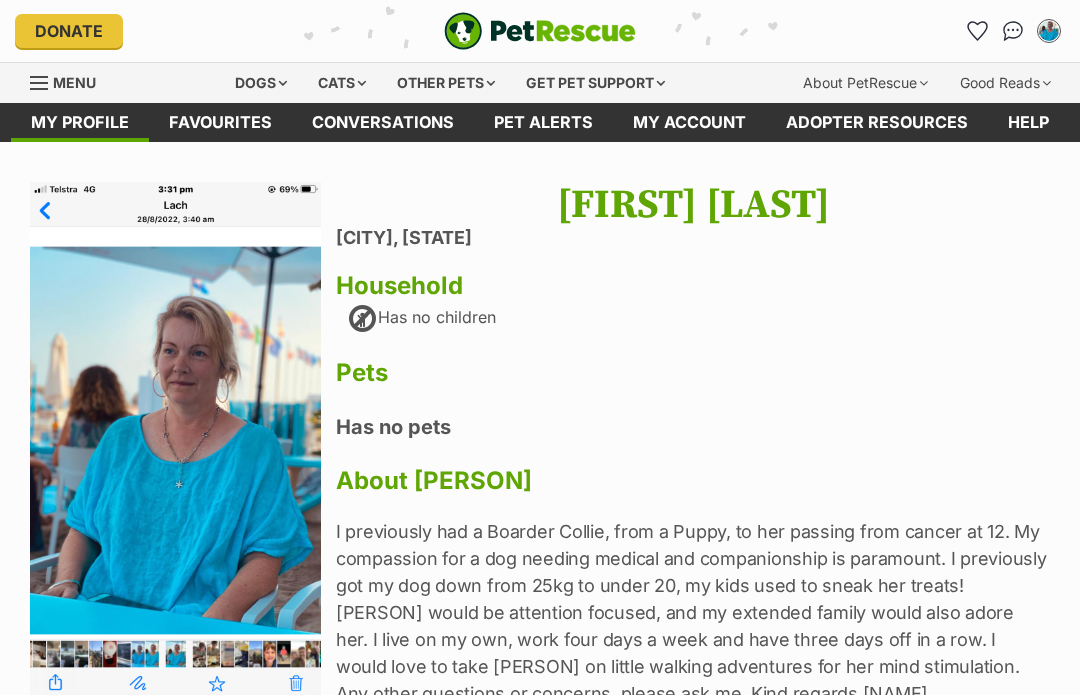 scroll, scrollTop: 0, scrollLeft: 0, axis: both 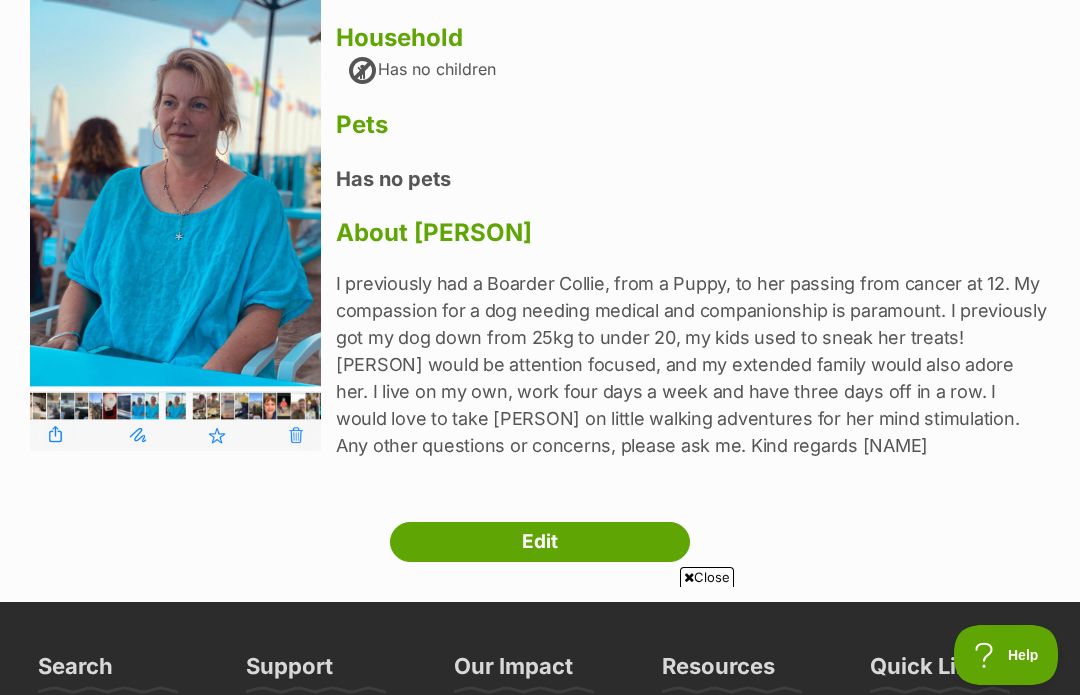 click on "Help" at bounding box center [1006, 655] 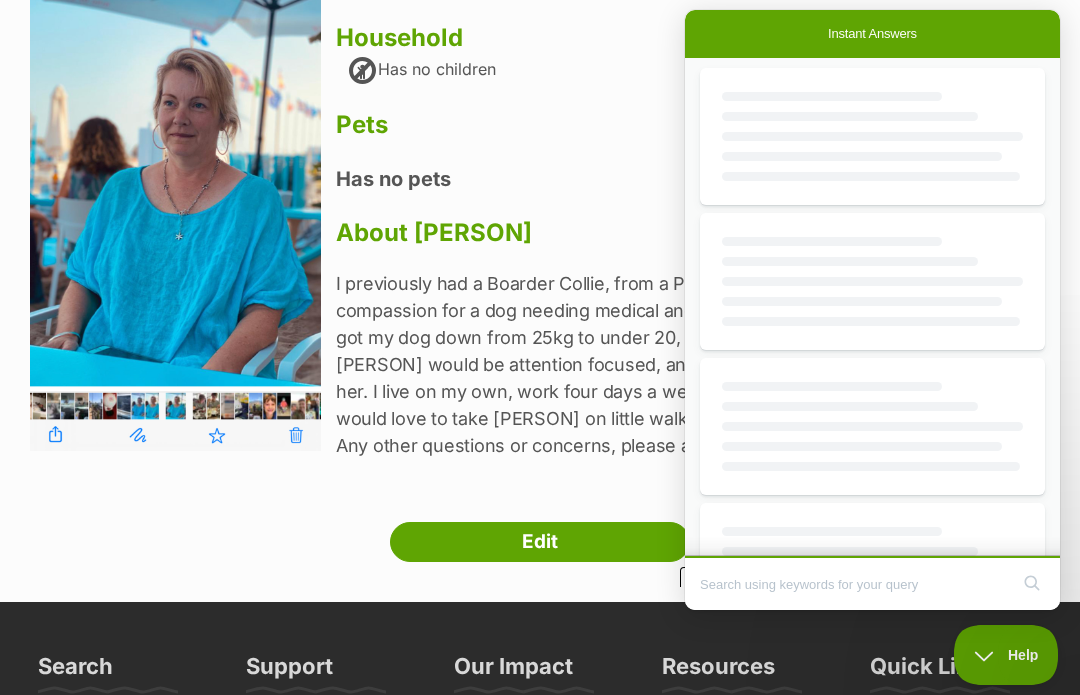 scroll, scrollTop: 0, scrollLeft: 0, axis: both 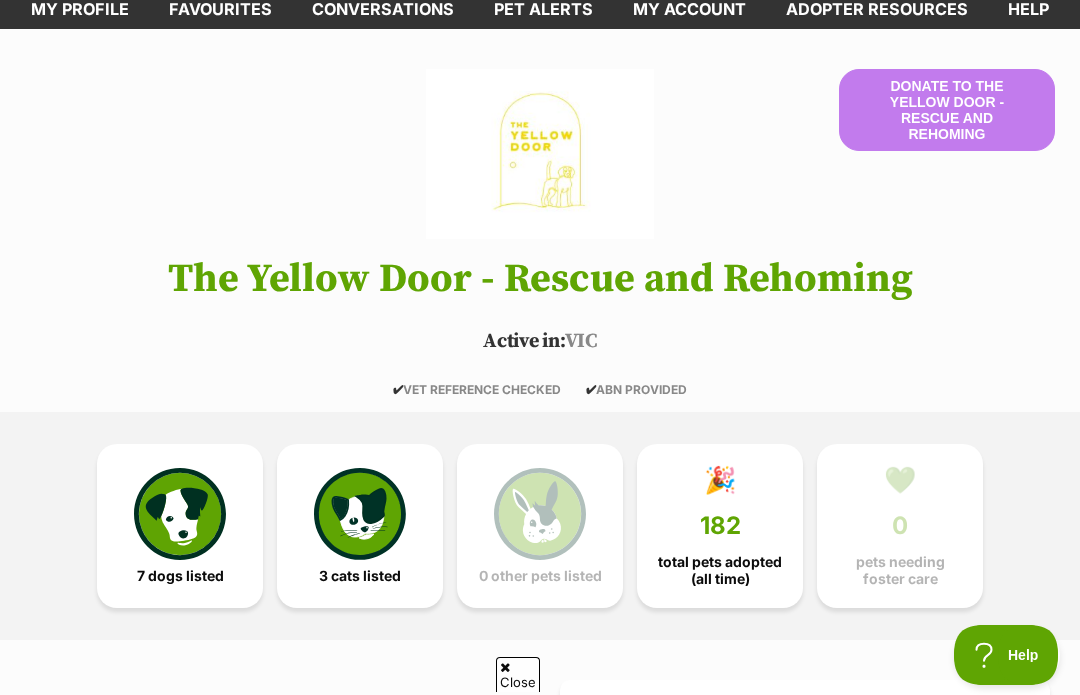 click at bounding box center [180, 514] 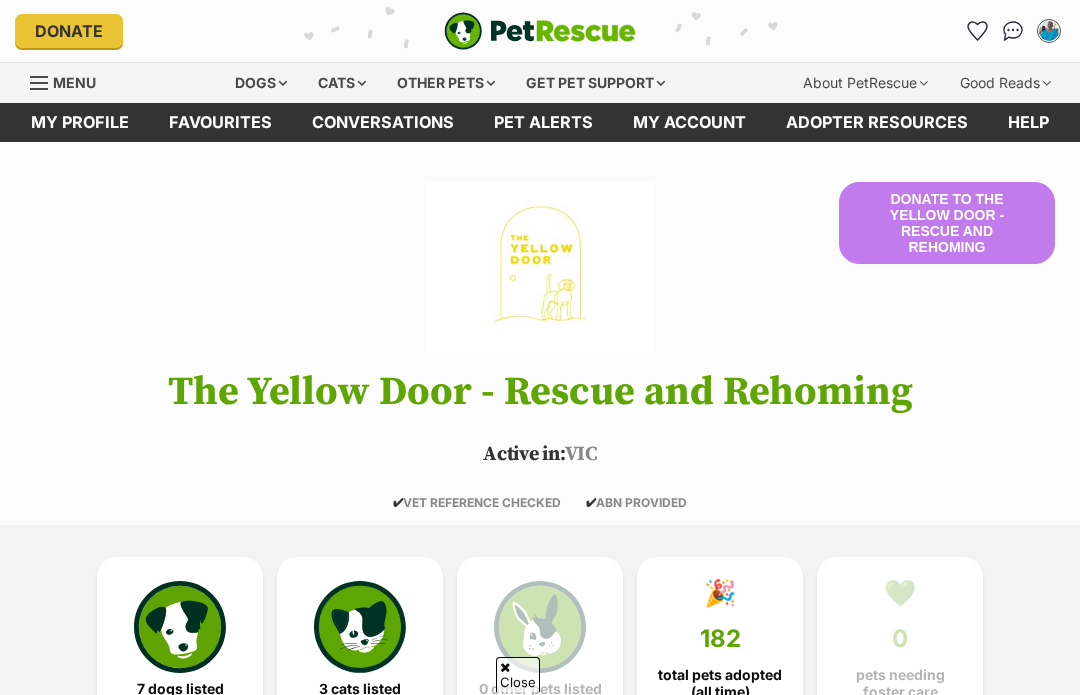 scroll, scrollTop: 1160, scrollLeft: 0, axis: vertical 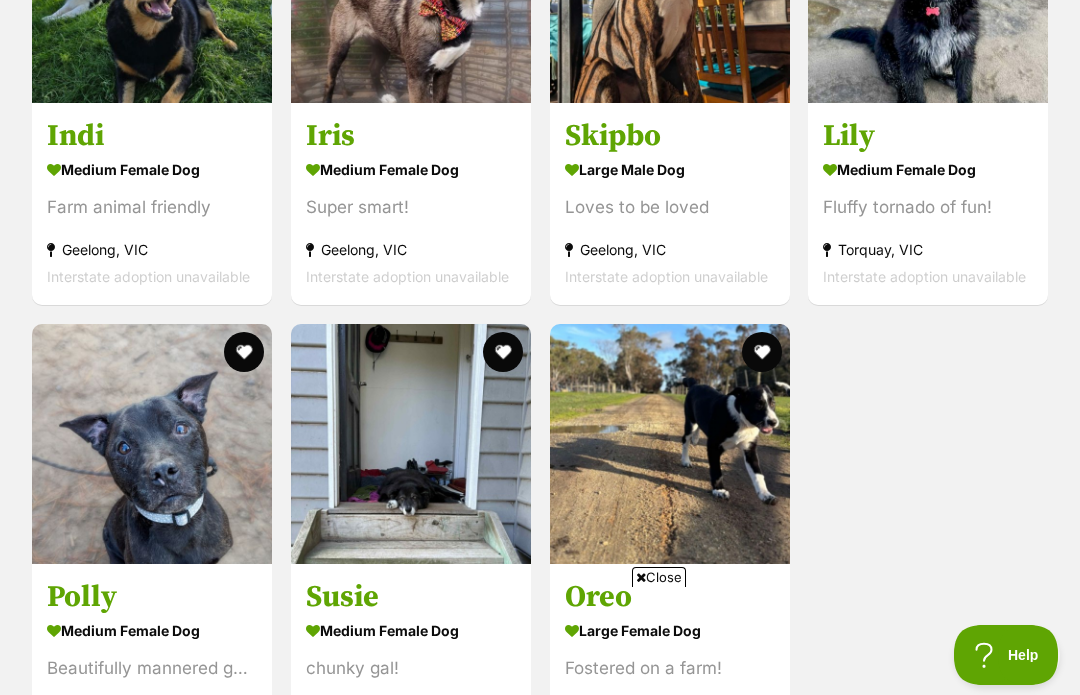 click at bounding box center [411, 444] 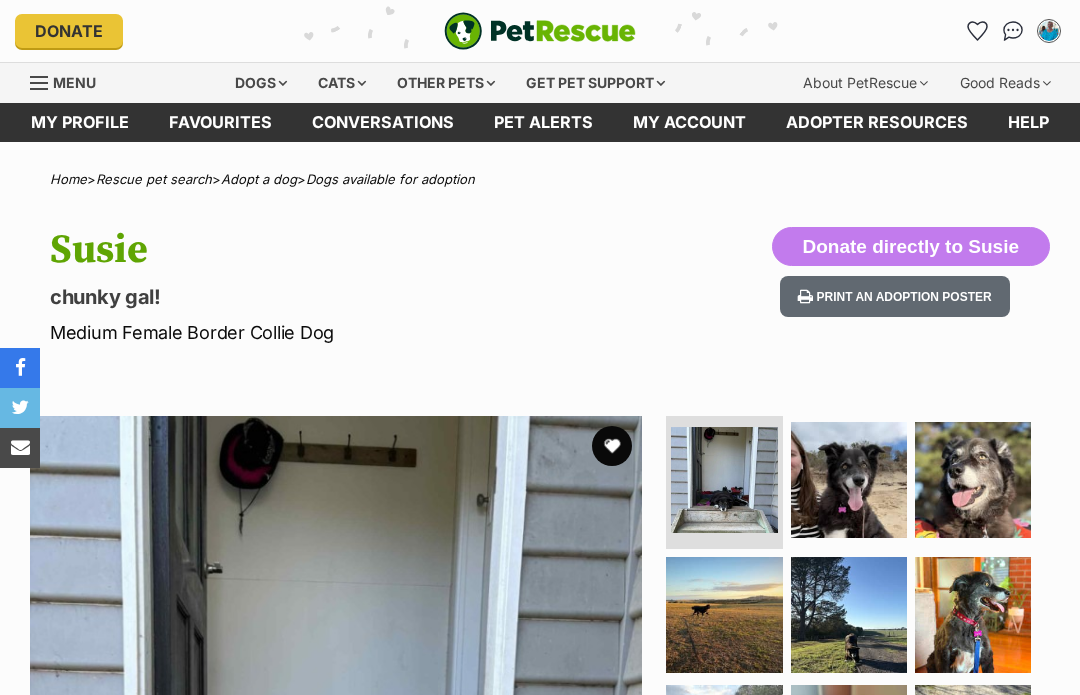 scroll, scrollTop: 0, scrollLeft: 0, axis: both 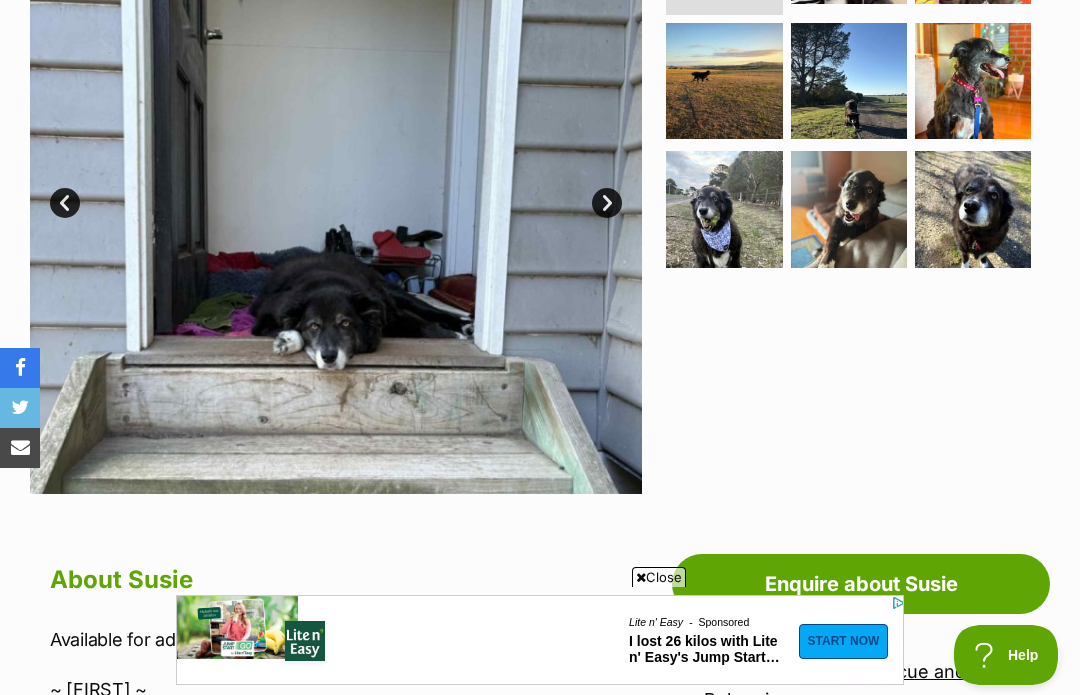 click at bounding box center [973, 209] 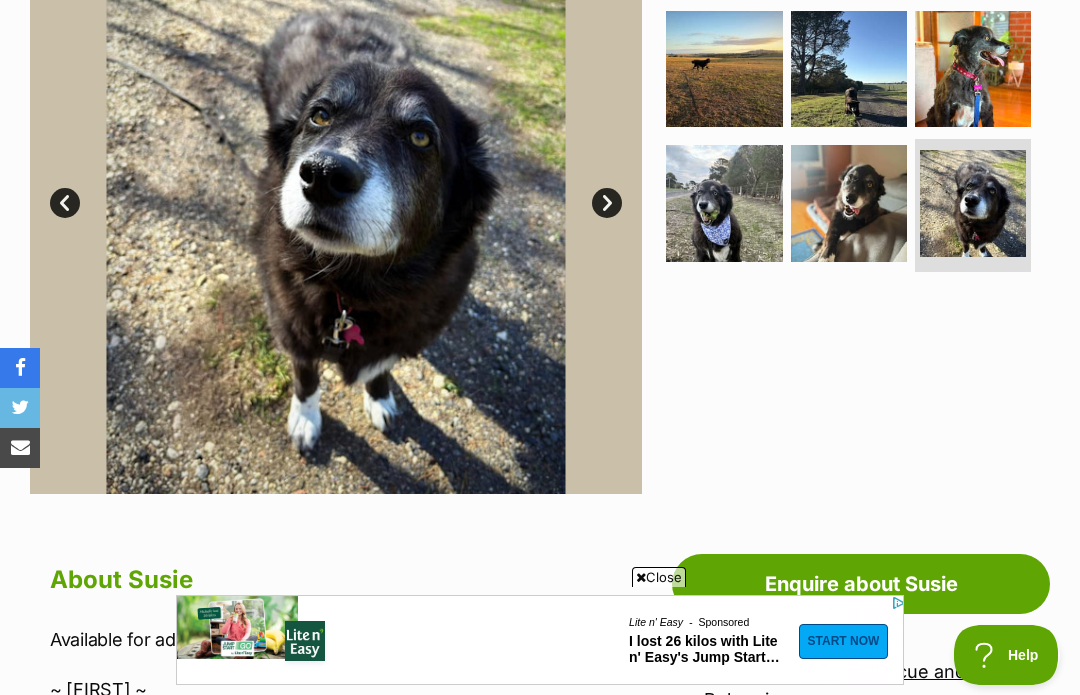 click on "Next" at bounding box center (607, 203) 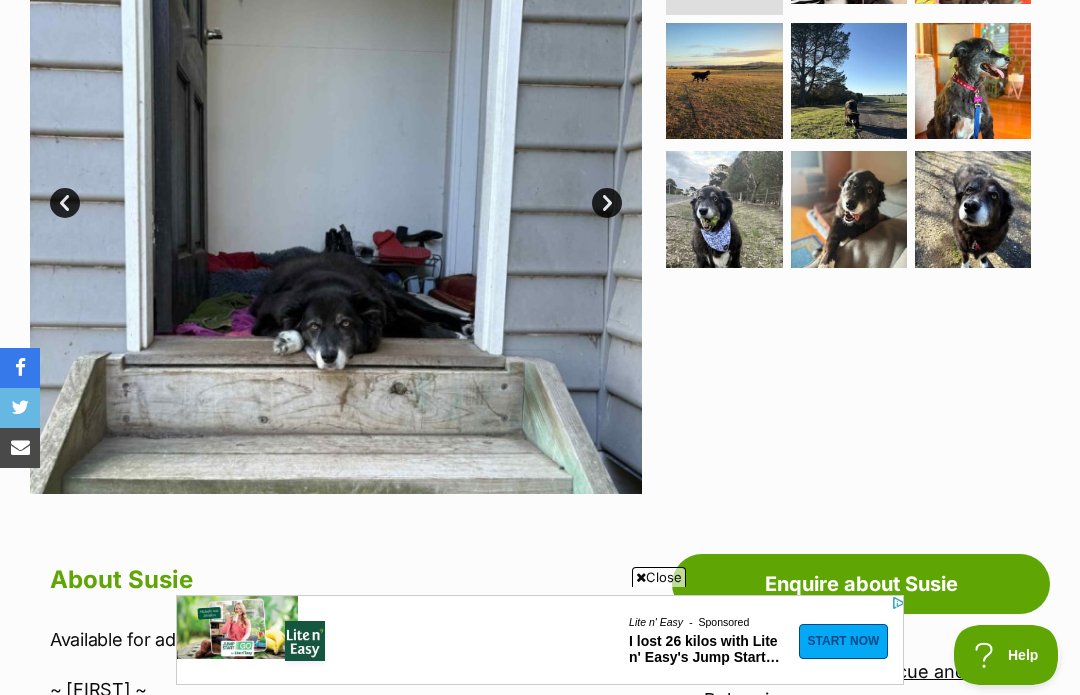 click on "Next" at bounding box center [607, 203] 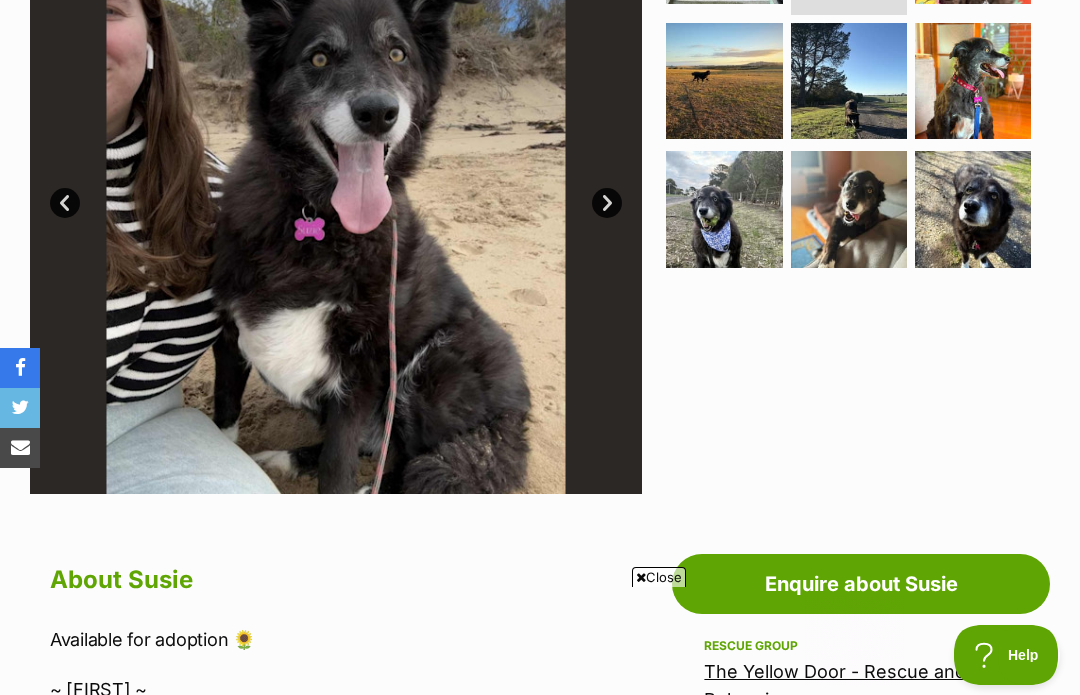 scroll, scrollTop: 0, scrollLeft: 0, axis: both 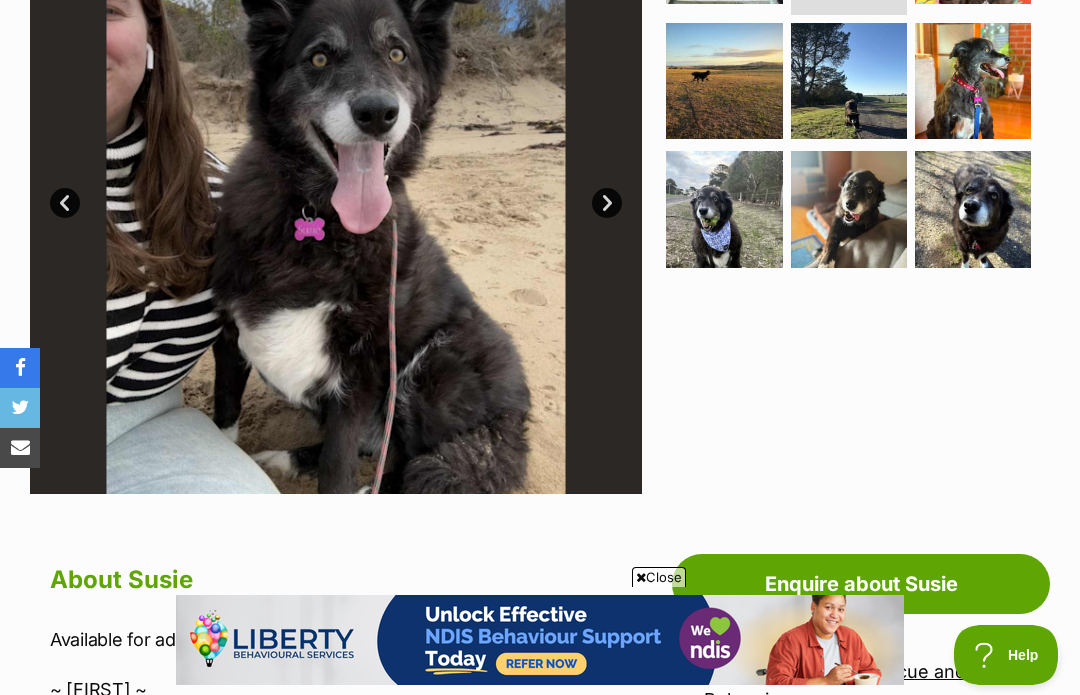 click on "Next" at bounding box center [607, 203] 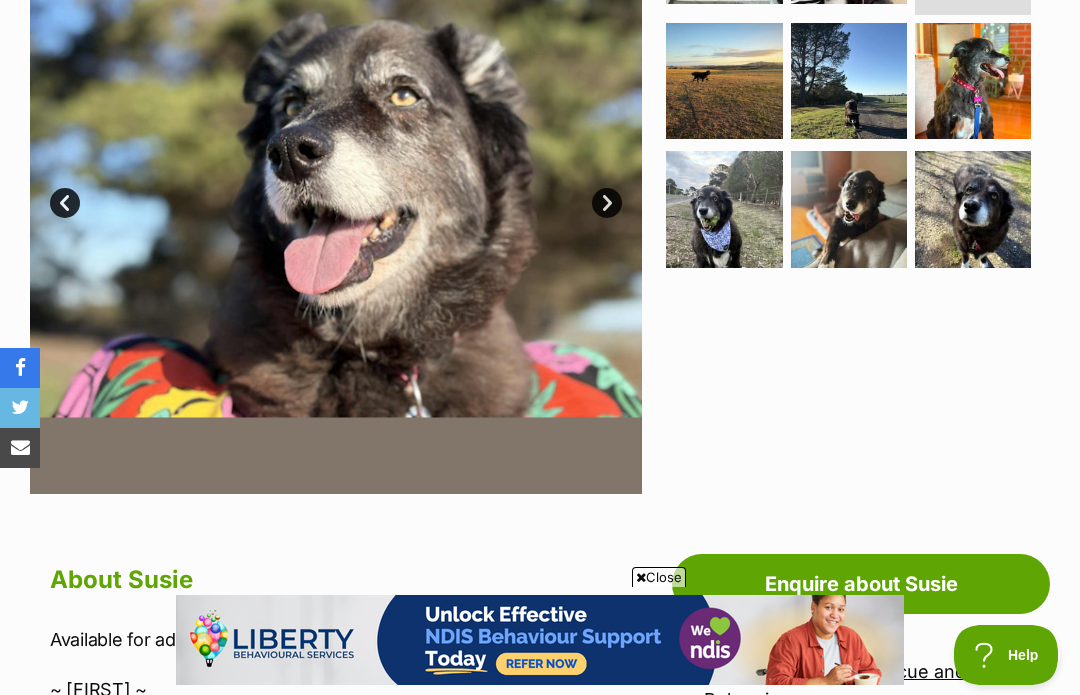 click on "Next" at bounding box center [607, 203] 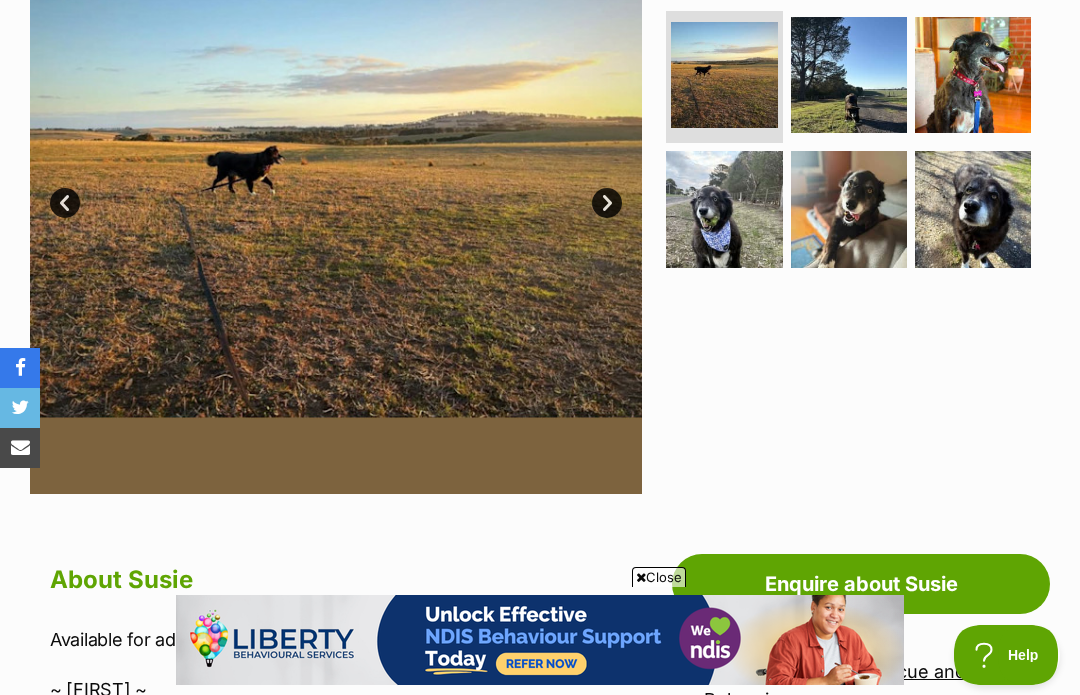 click on "Next" at bounding box center (607, 203) 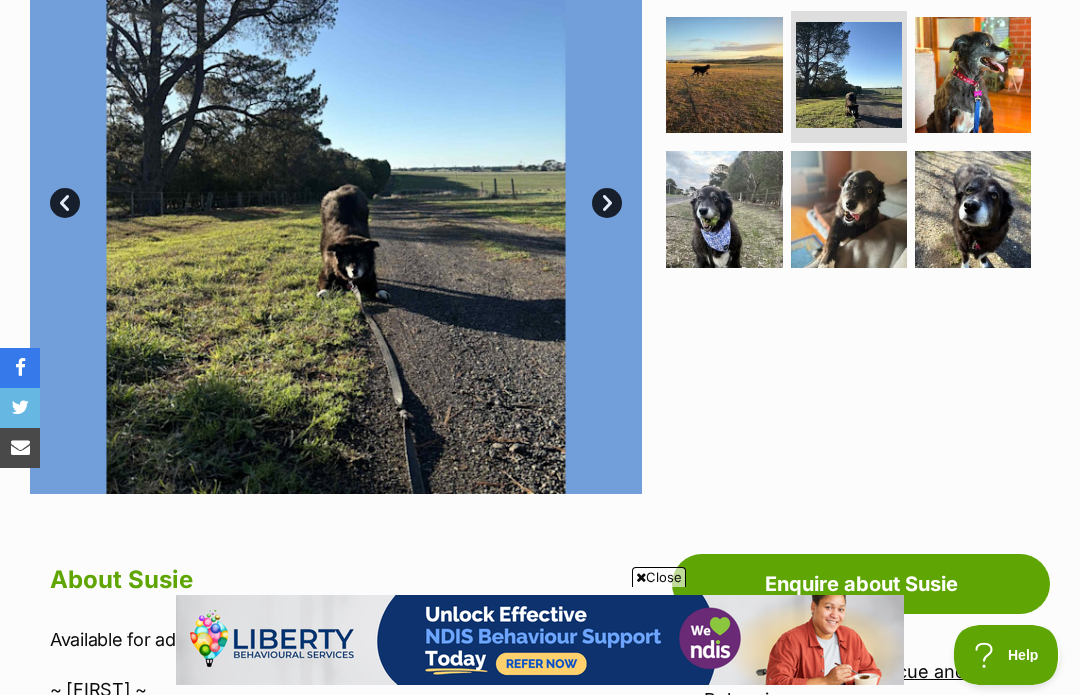 click on "Next" at bounding box center (607, 203) 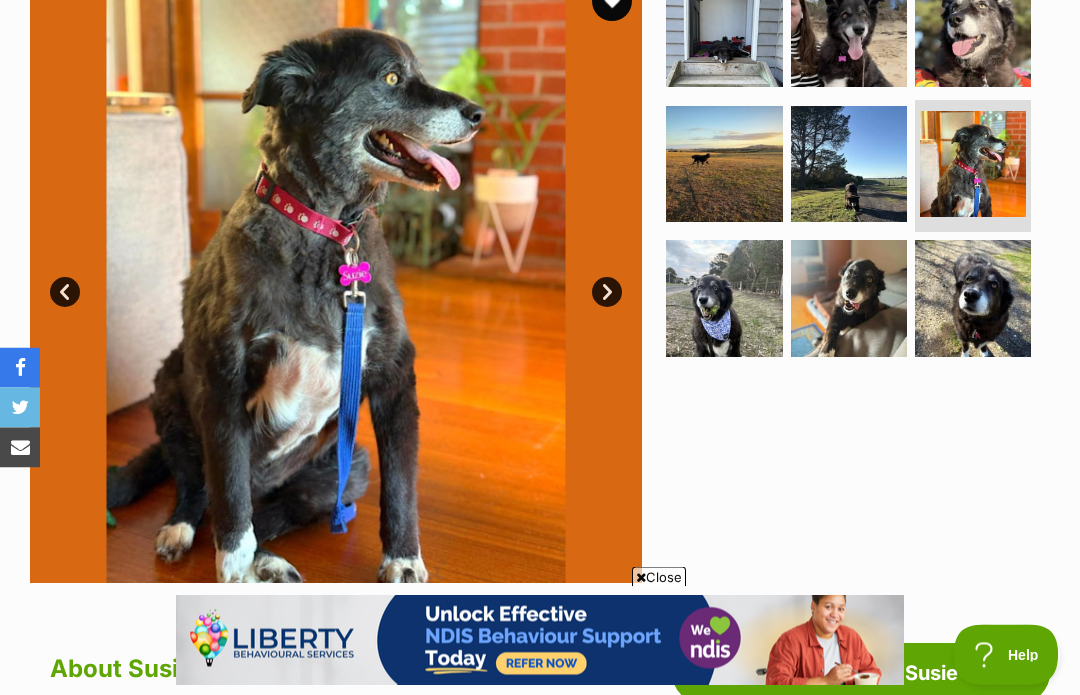 scroll, scrollTop: 414, scrollLeft: 0, axis: vertical 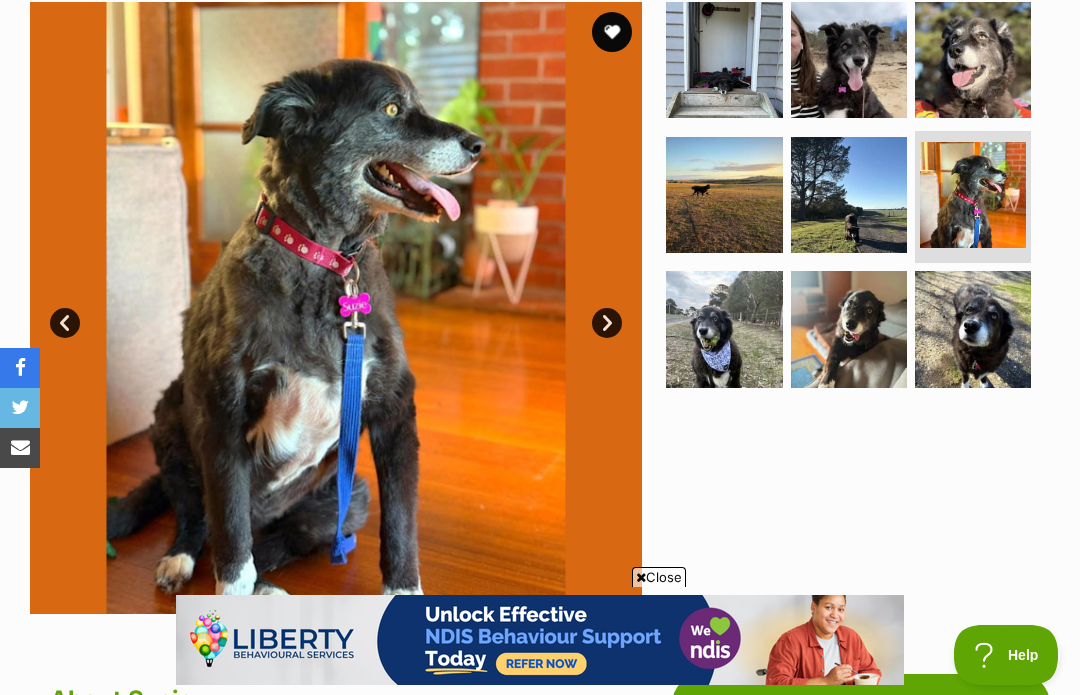 click on "Next" at bounding box center [607, 323] 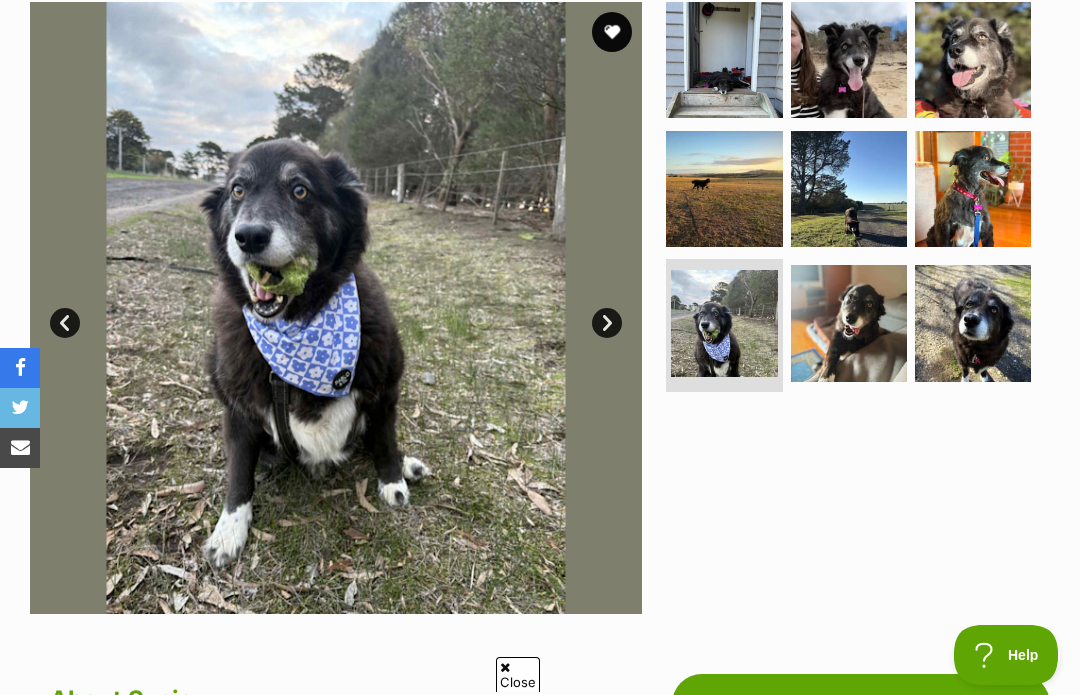 scroll, scrollTop: 0, scrollLeft: 0, axis: both 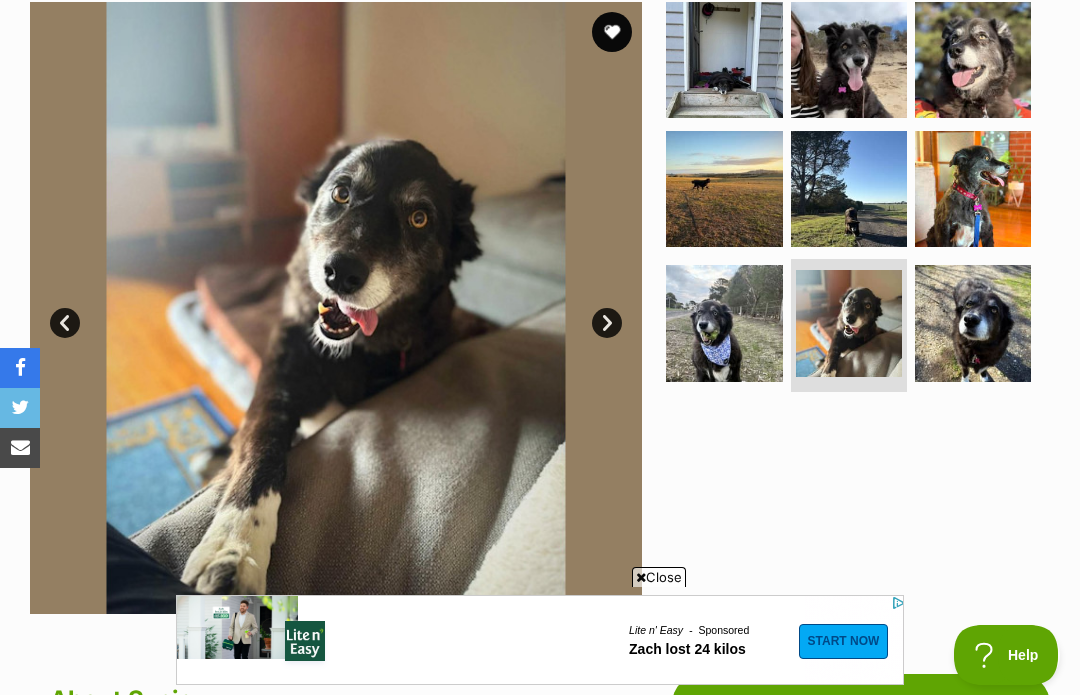 click on "Next" at bounding box center [607, 323] 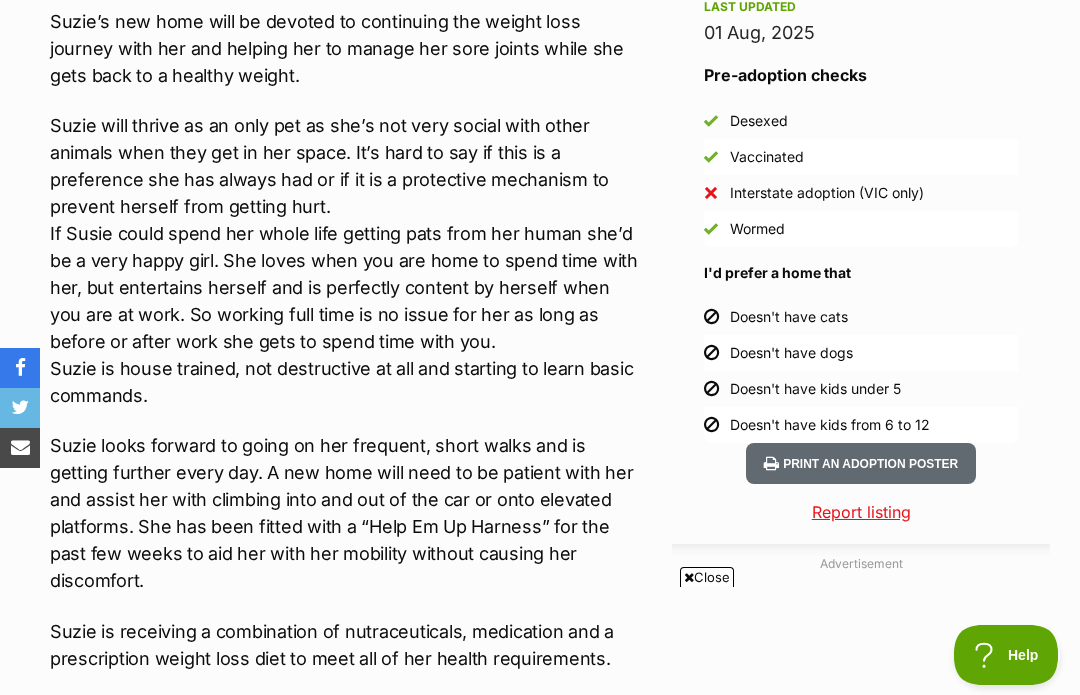 scroll, scrollTop: 1752, scrollLeft: 0, axis: vertical 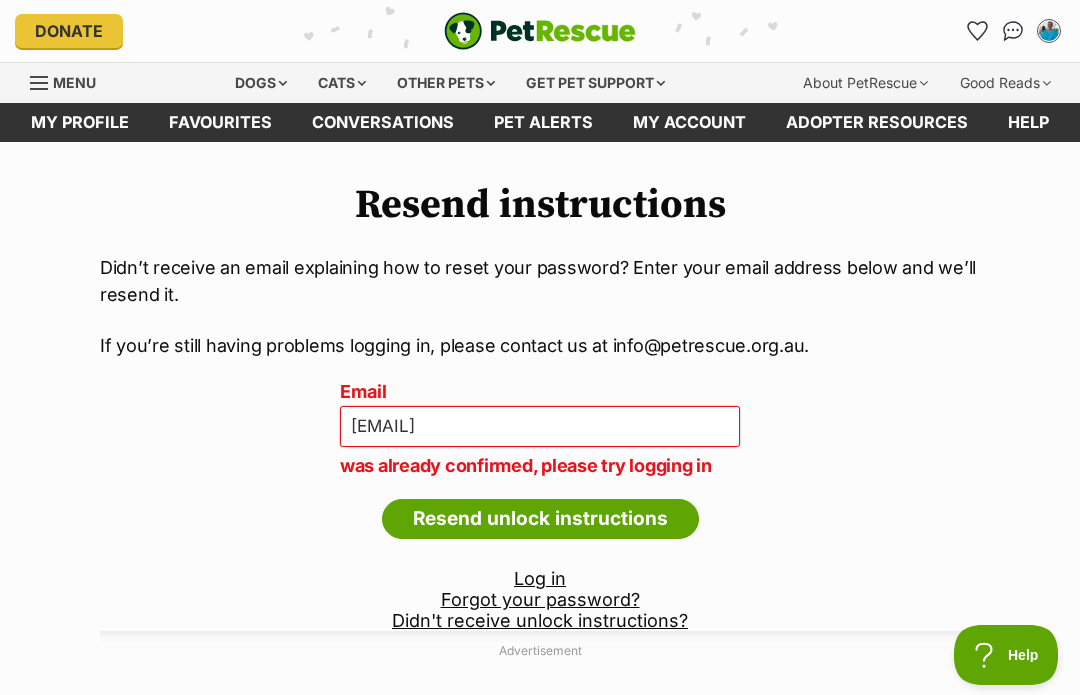 click on "Log in" at bounding box center [540, 578] 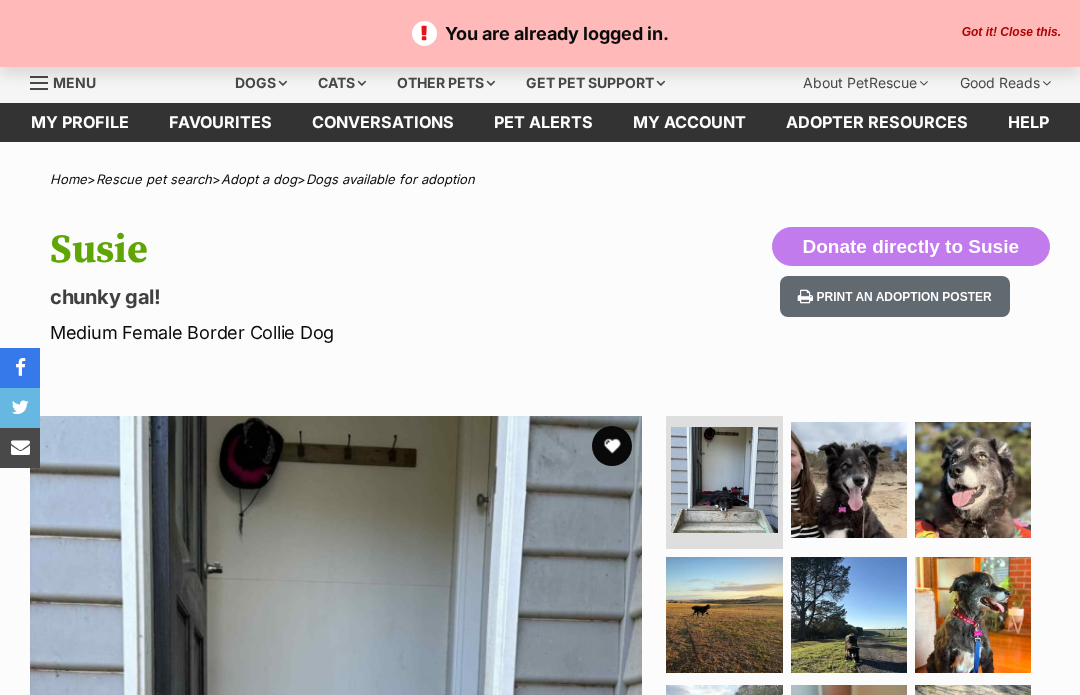 scroll, scrollTop: 0, scrollLeft: 0, axis: both 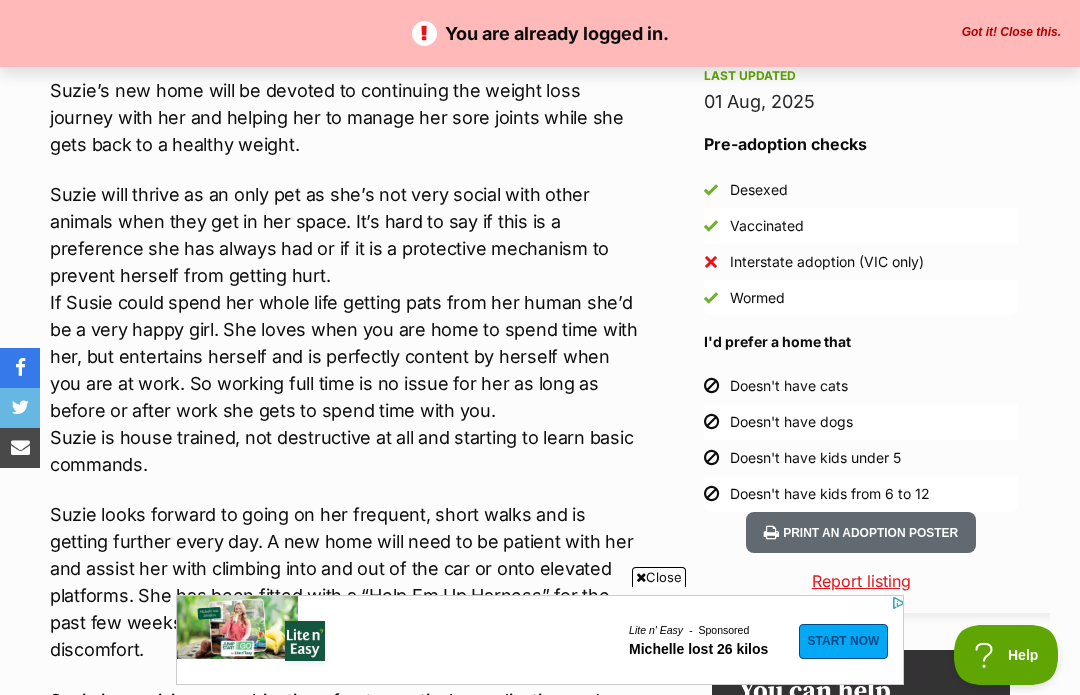 click on "Help" at bounding box center (1006, 655) 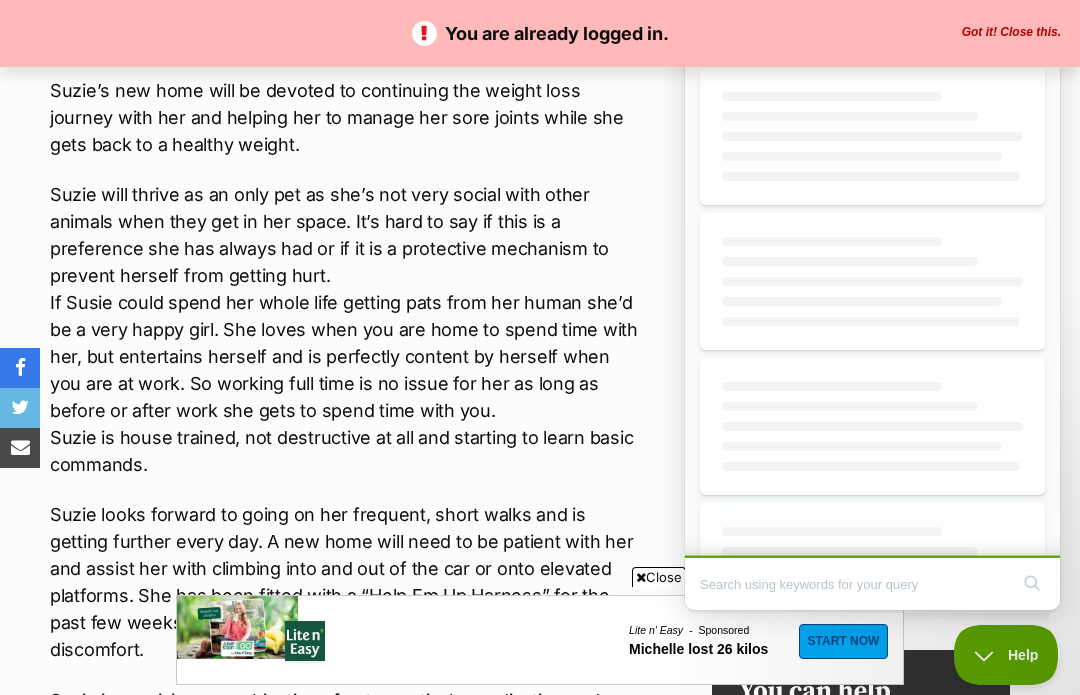 scroll, scrollTop: 0, scrollLeft: 0, axis: both 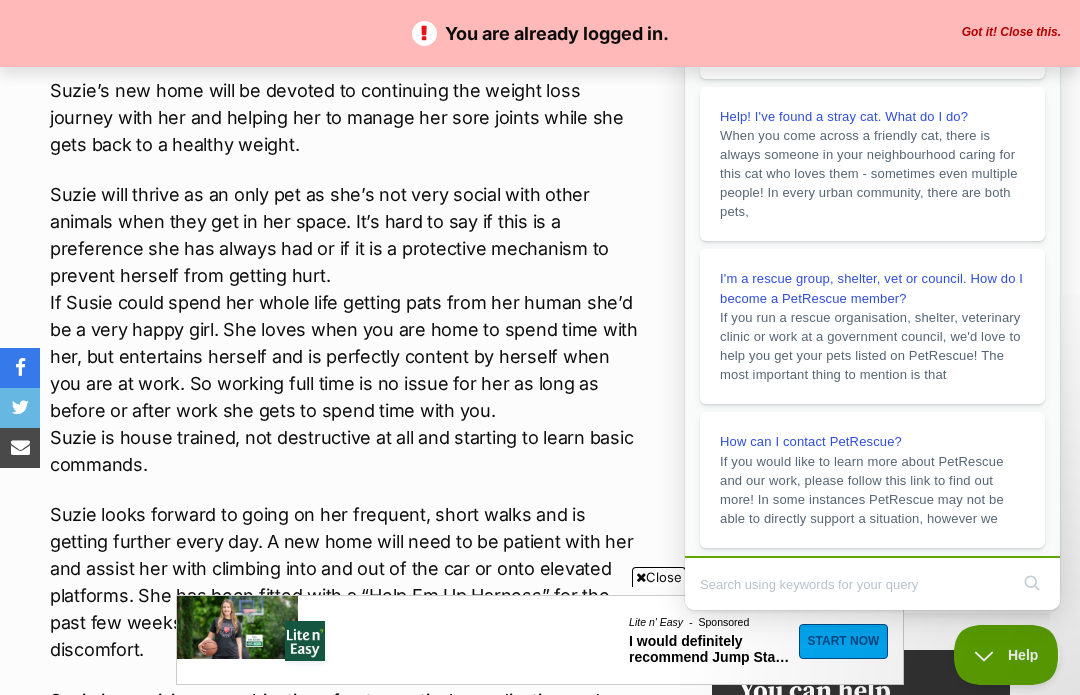 click on "[FIRST] will thrive as an only pet as she’s not very social with other animals when they get in her space. It’s hard to say if this is a preference she has always had or if it is a protective mechanism to prevent herself from getting hurt.
If [FIRST] could spend her whole life getting pats from her human she’d be a very happy girl. She loves when you are home to spend time with her, but entertains herself and is perfectly content by herself when you are at work.  So working full time is no issue for her as long as before or after work she gets to spend time with you.
[FIRST] is house trained, not destructive at all and starting to learn basic commands." at bounding box center (346, 329) 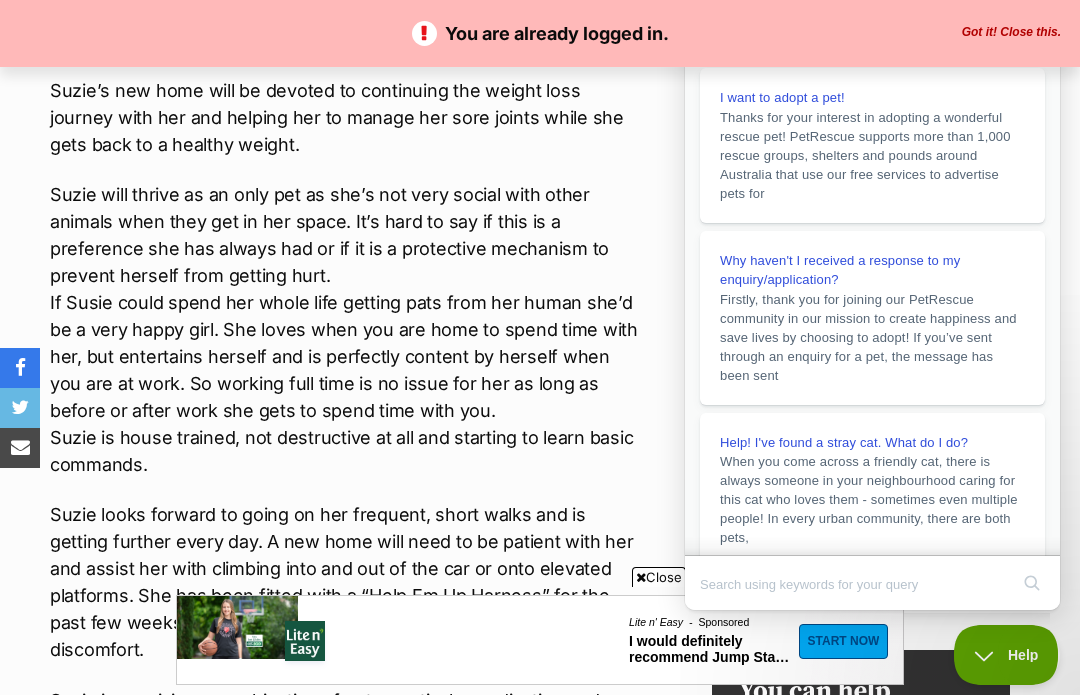 scroll, scrollTop: 0, scrollLeft: 0, axis: both 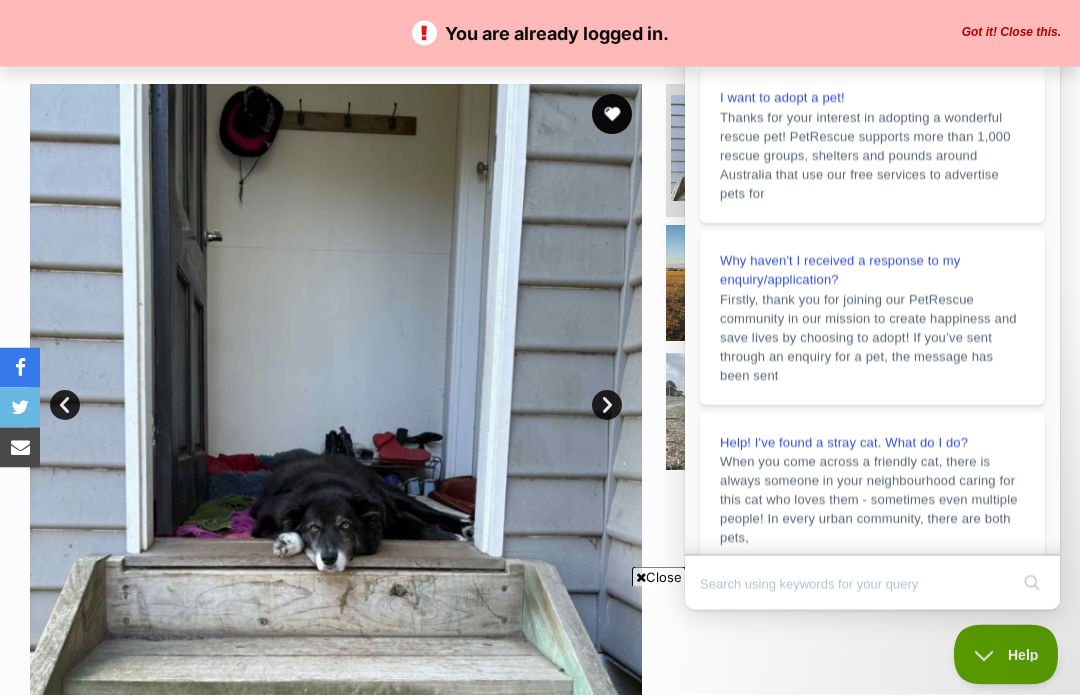 click at bounding box center (336, 391) 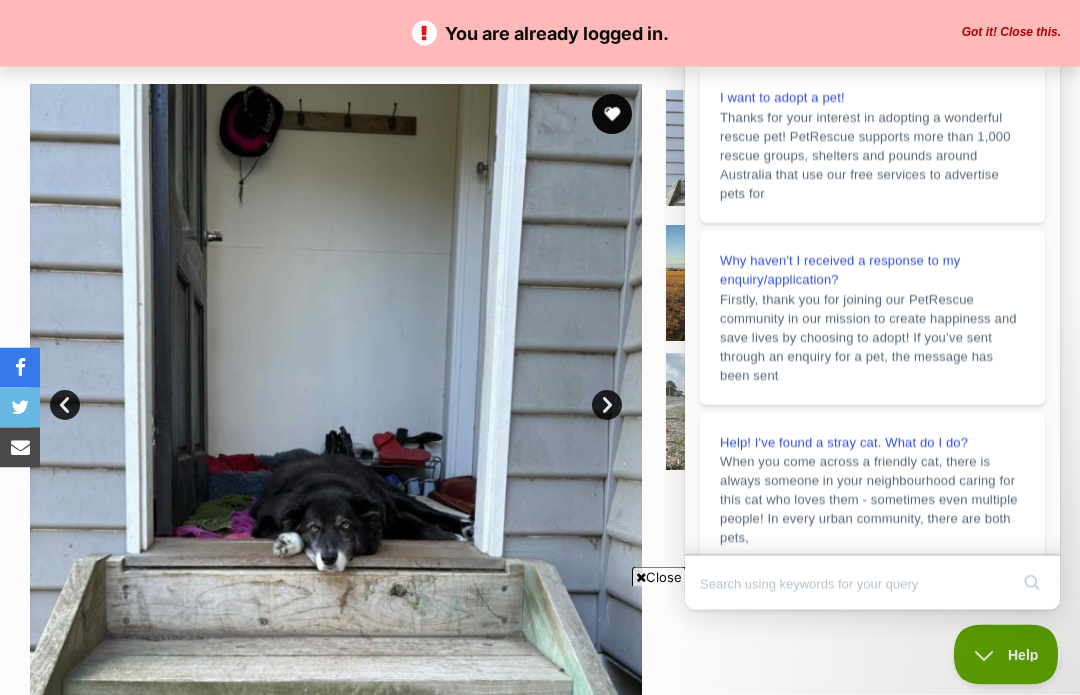 scroll, scrollTop: 332, scrollLeft: 0, axis: vertical 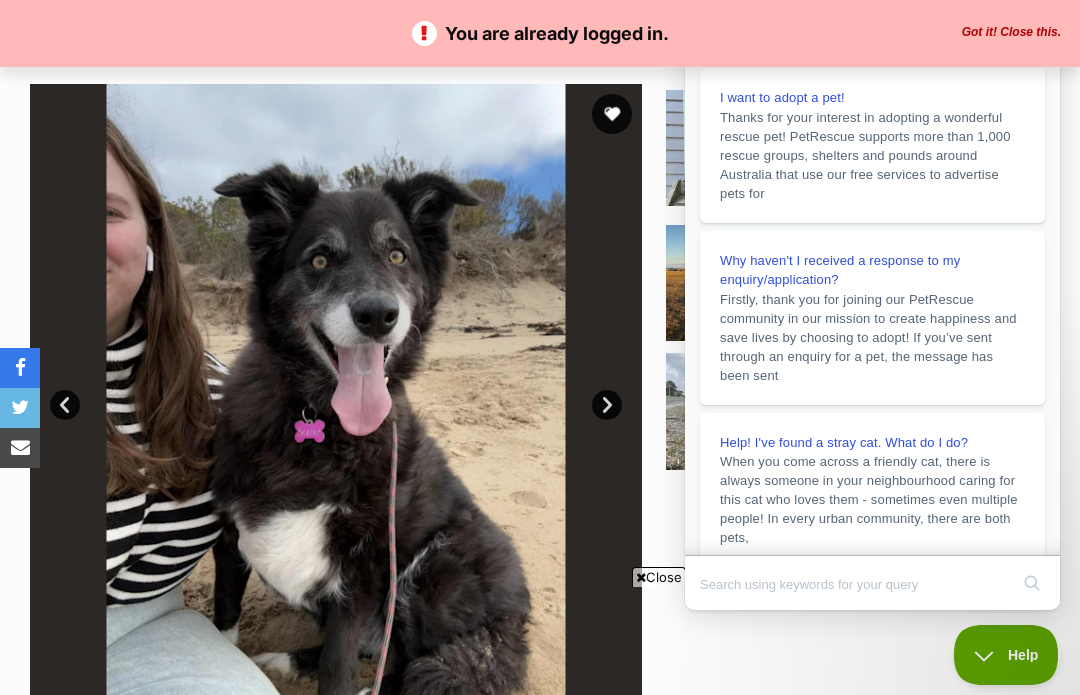 click on "Next" at bounding box center (607, 405) 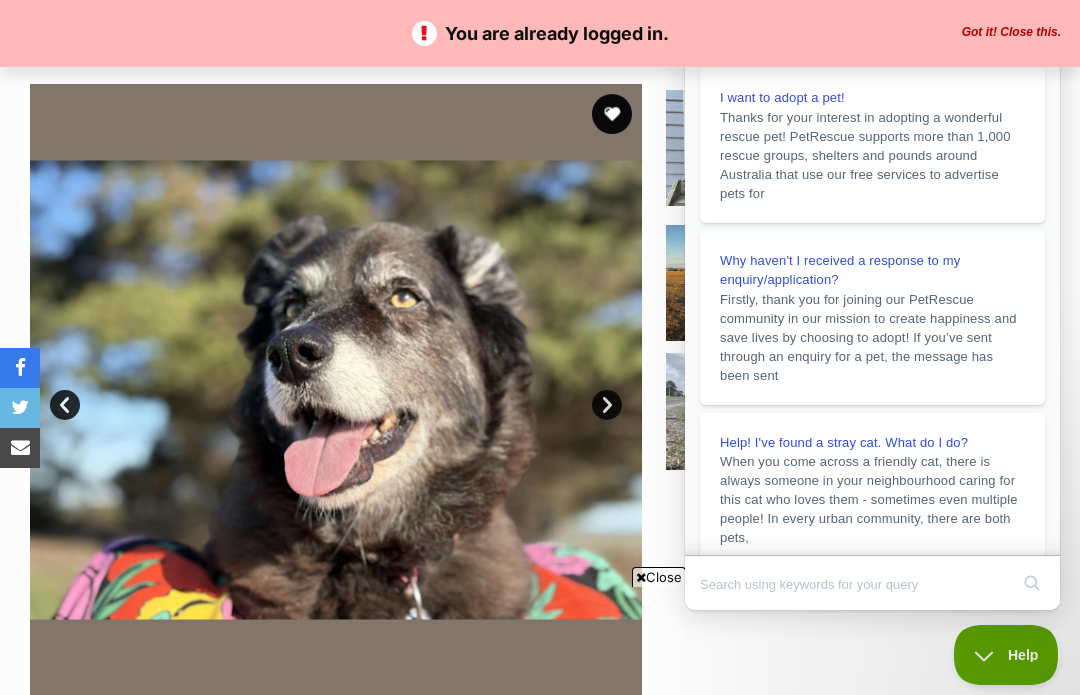 click on "Next" at bounding box center [607, 405] 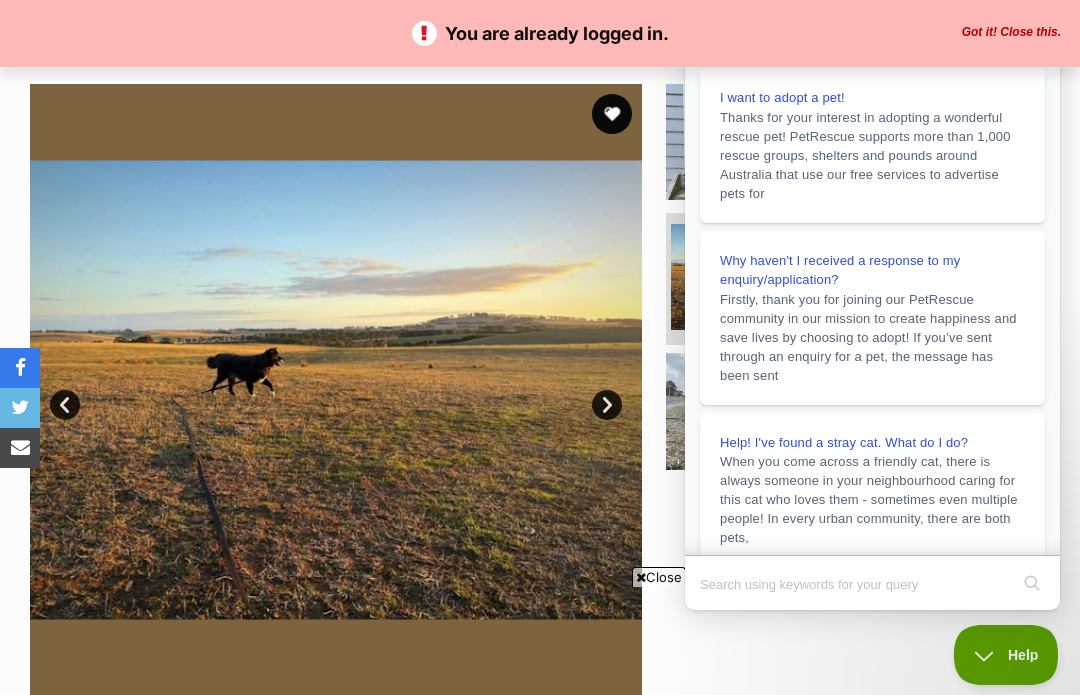 click on "Next" at bounding box center (607, 405) 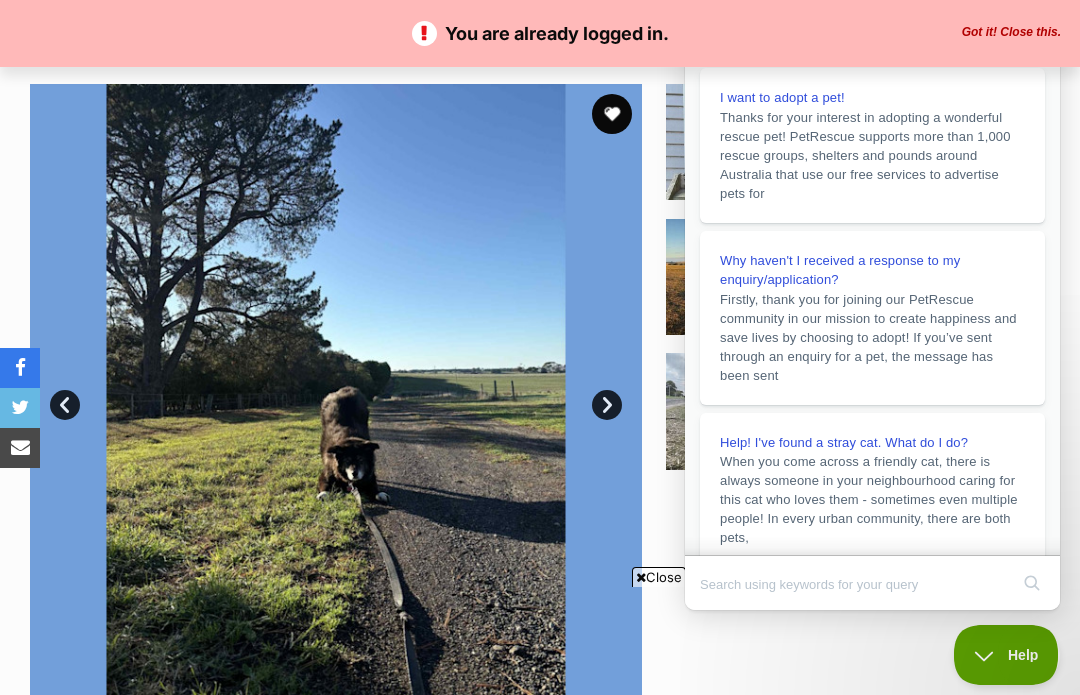 click on "Next" at bounding box center [607, 405] 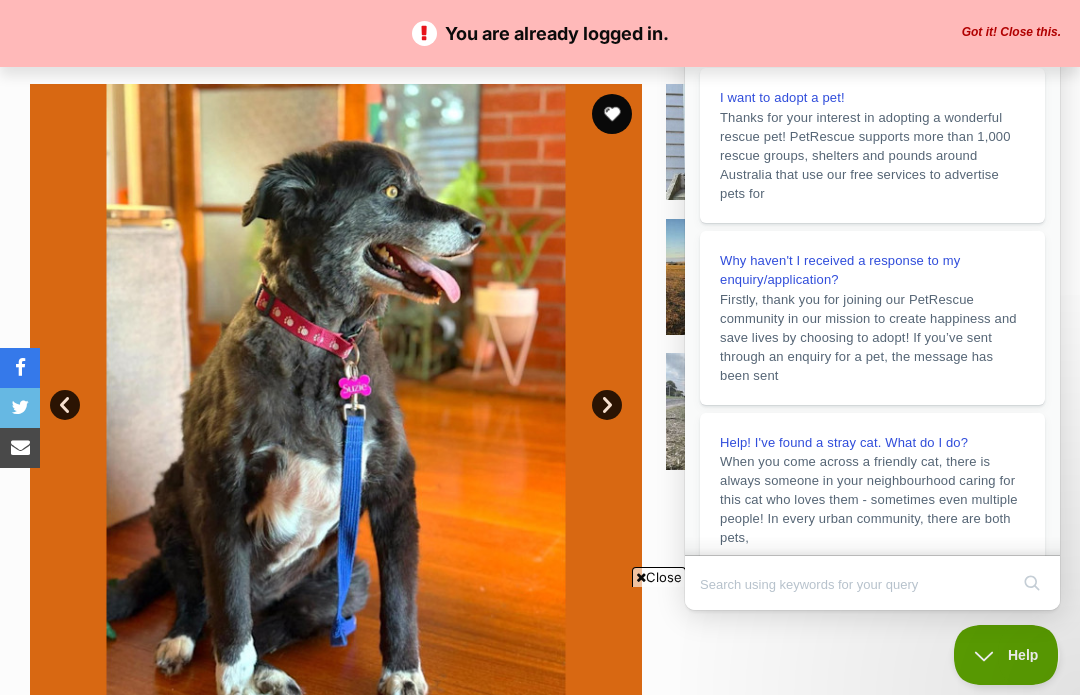 click on "Next" at bounding box center (607, 405) 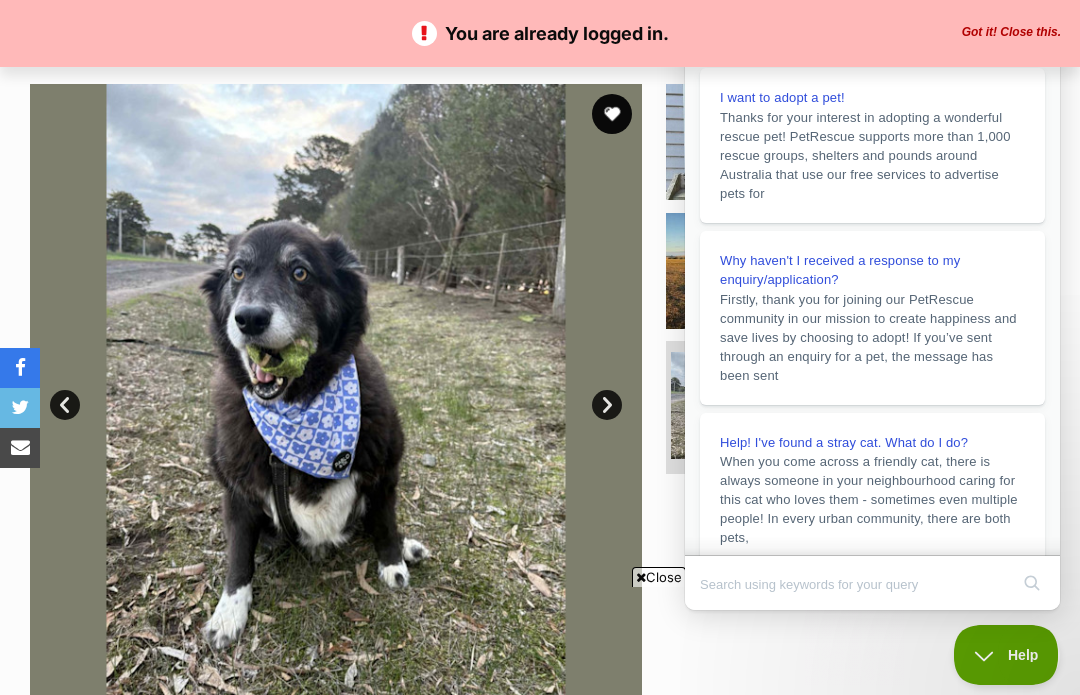 scroll, scrollTop: 0, scrollLeft: 0, axis: both 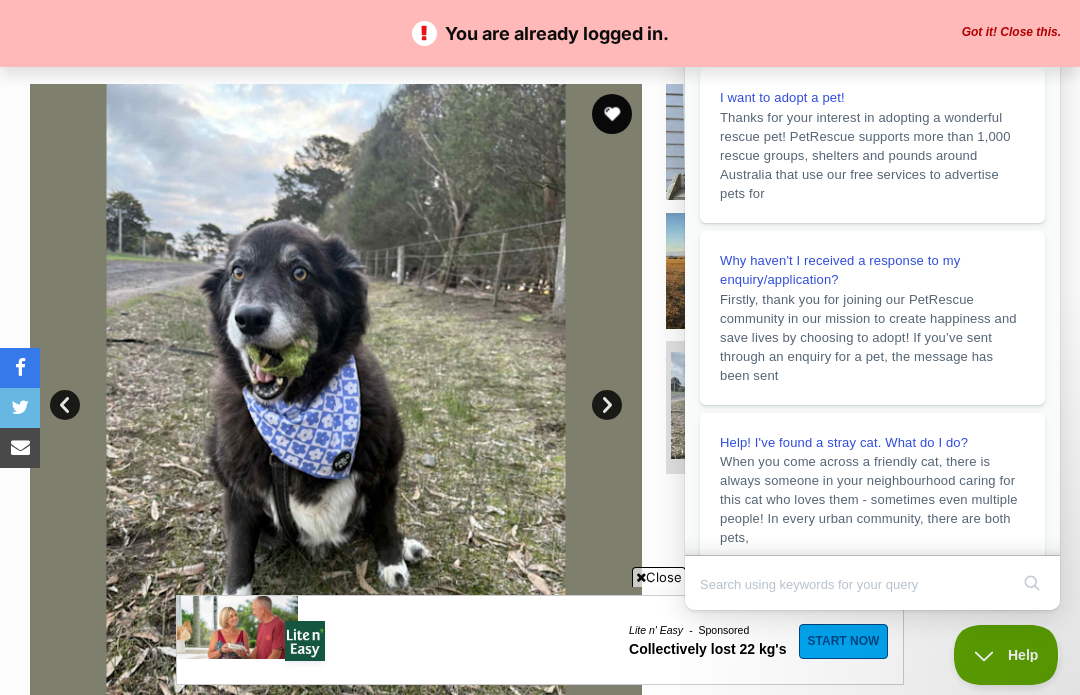 click on "Next" at bounding box center (607, 405) 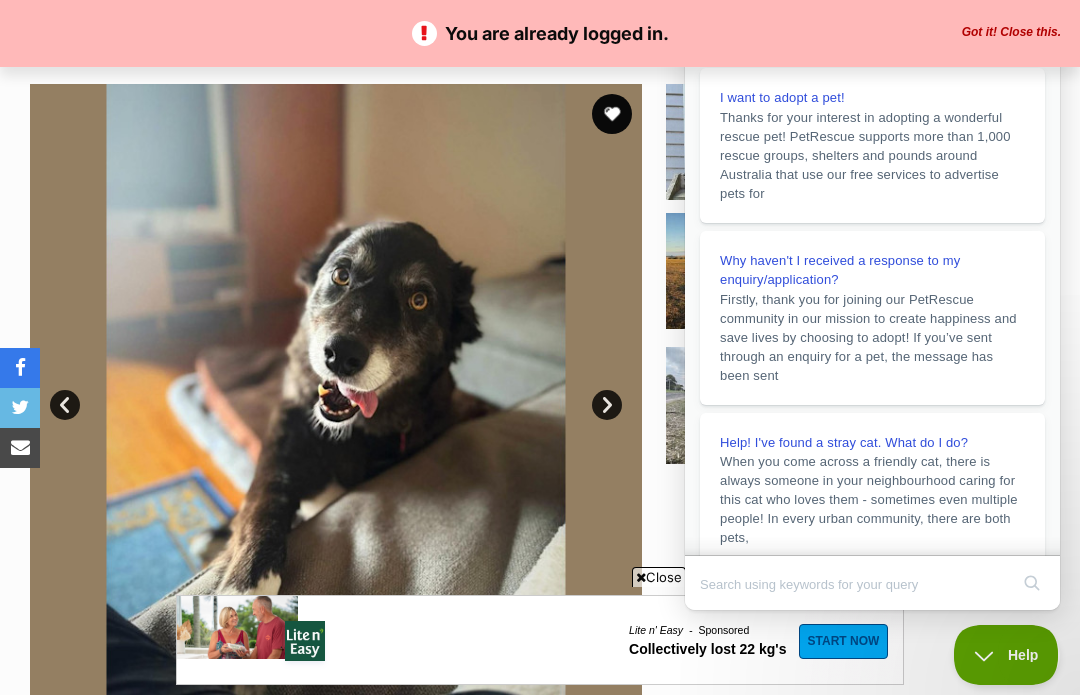click on "Next" at bounding box center (607, 405) 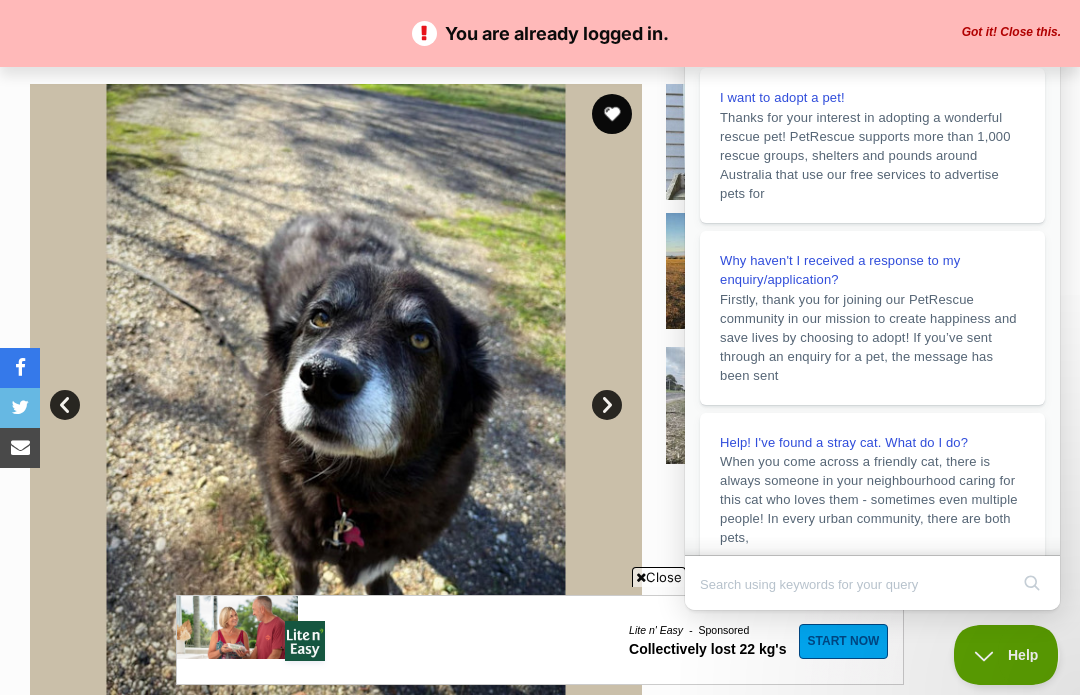 click on "Available
9
of 9 images
9
of 9 images
9
of 9 images
9
of 9 images
9
of 9 images
9
of 9 images
9
of 9 images
9
of 9 images
9
of 9 images
Next Prev 1 2 3 4 5 6 7 8 9" at bounding box center (540, 375) 